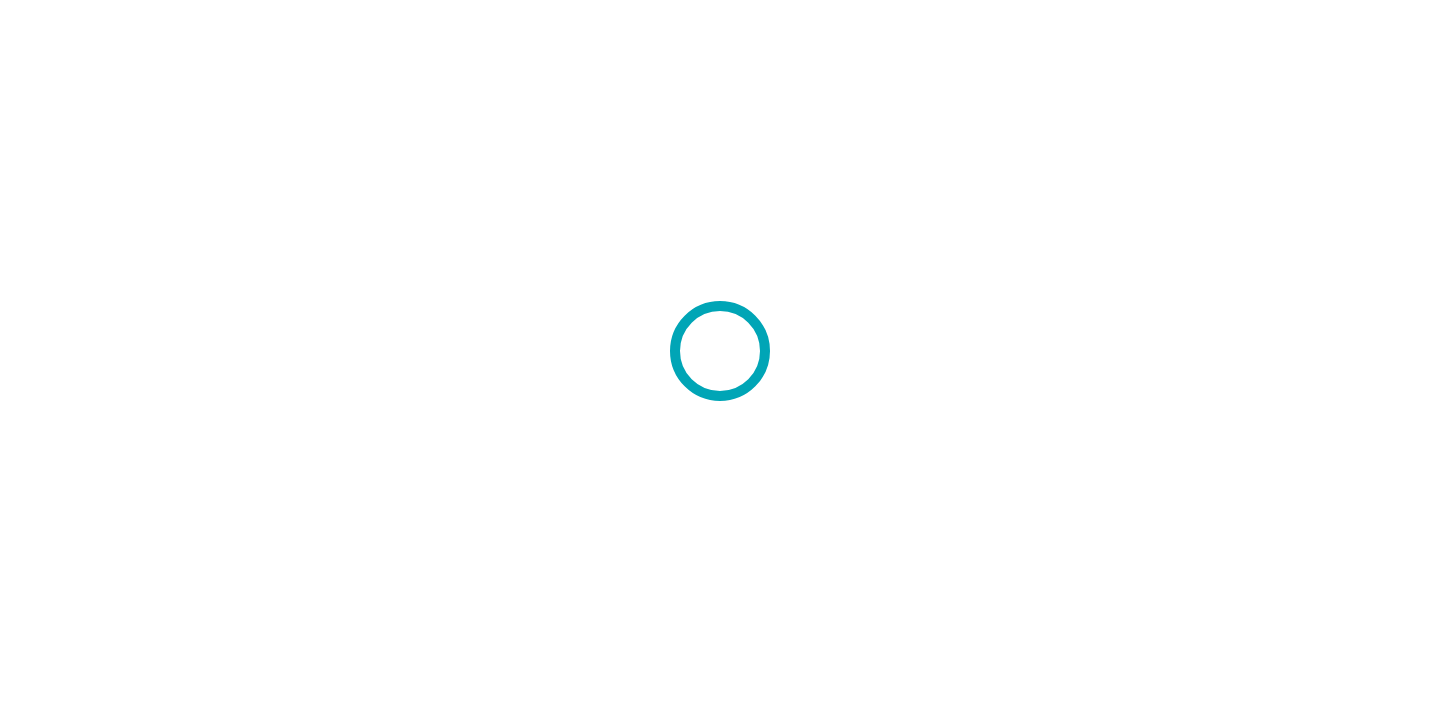 scroll, scrollTop: 0, scrollLeft: 0, axis: both 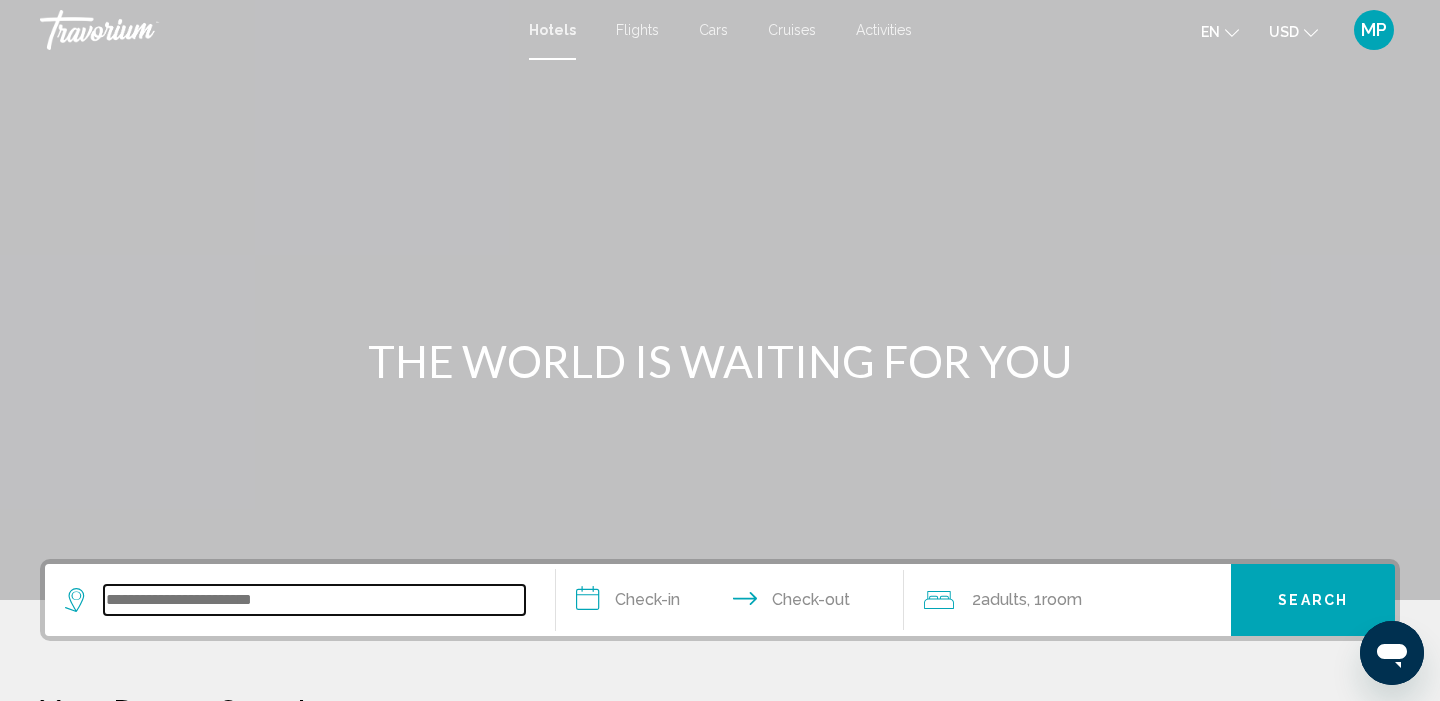 click at bounding box center [314, 600] 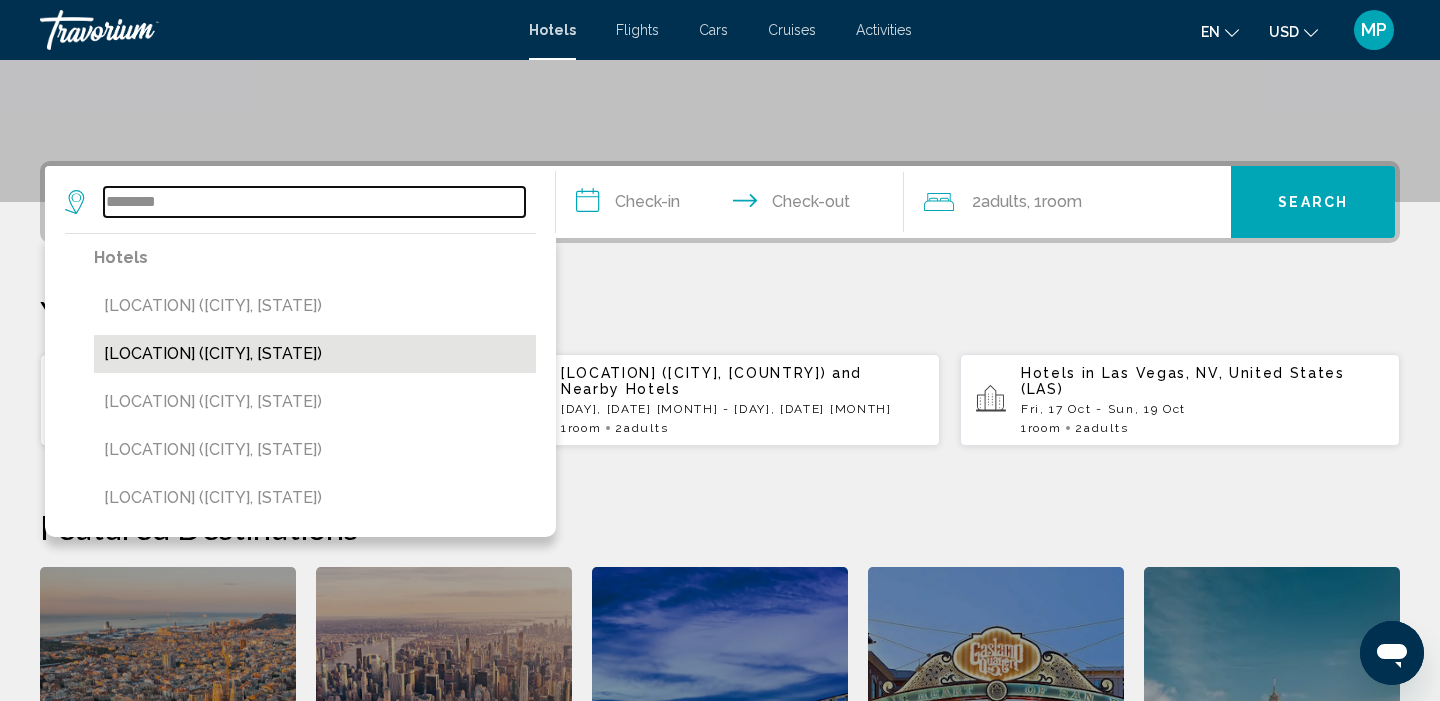 scroll, scrollTop: 397, scrollLeft: 0, axis: vertical 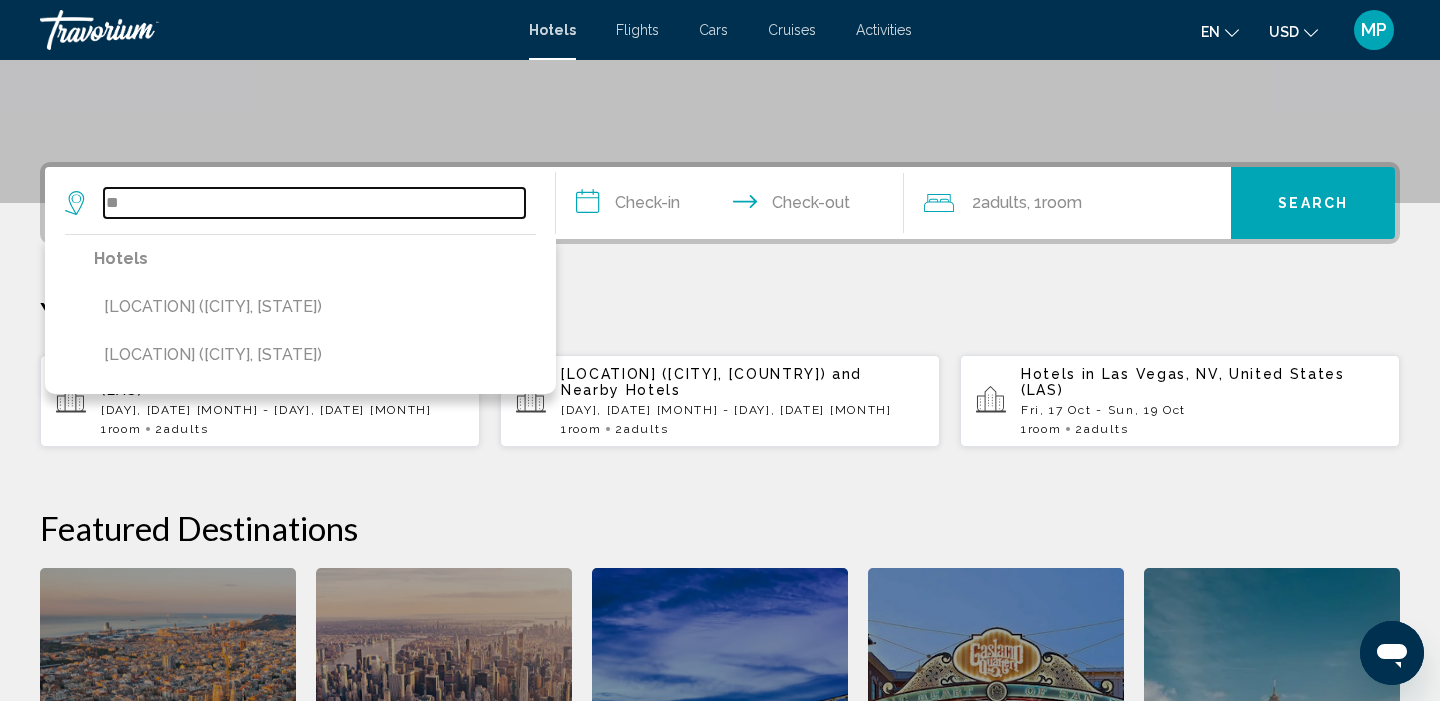 type on "*" 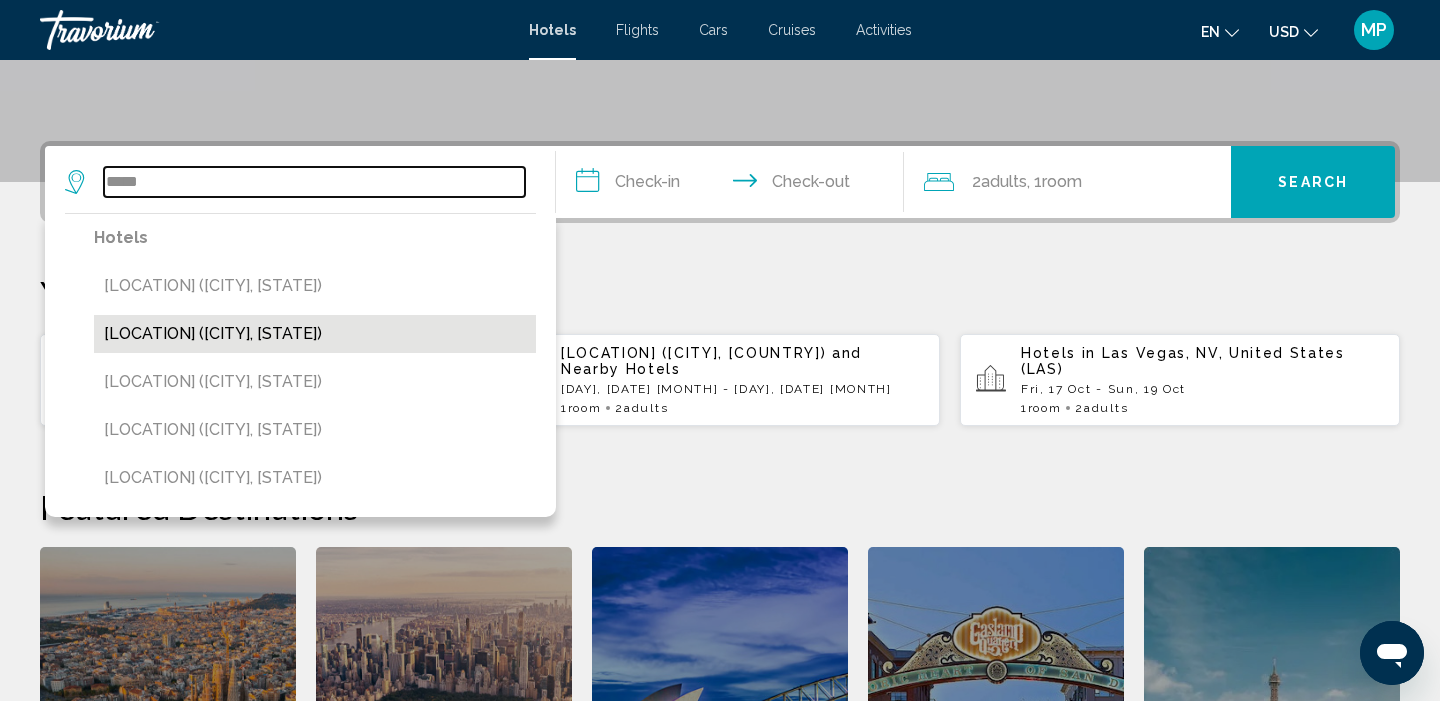 scroll, scrollTop: 412, scrollLeft: 0, axis: vertical 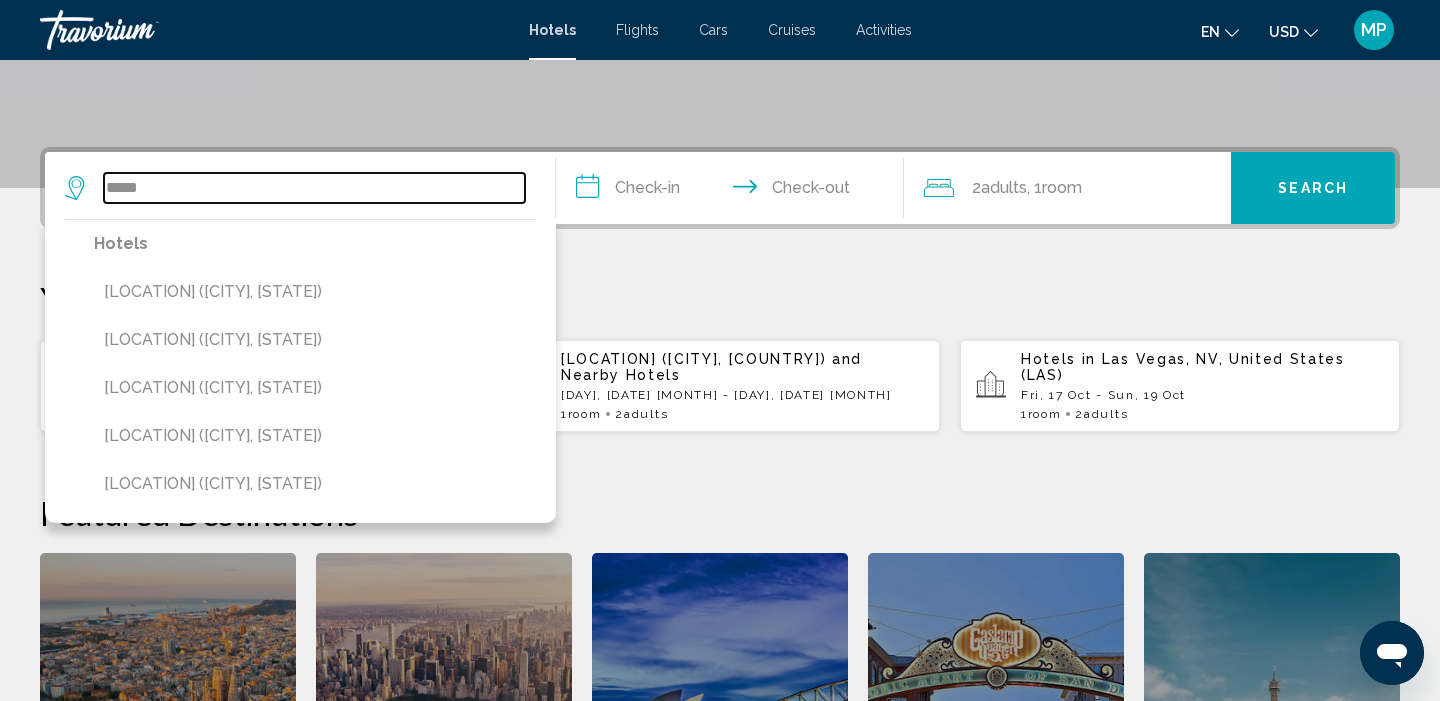 click on "*****" at bounding box center [314, 188] 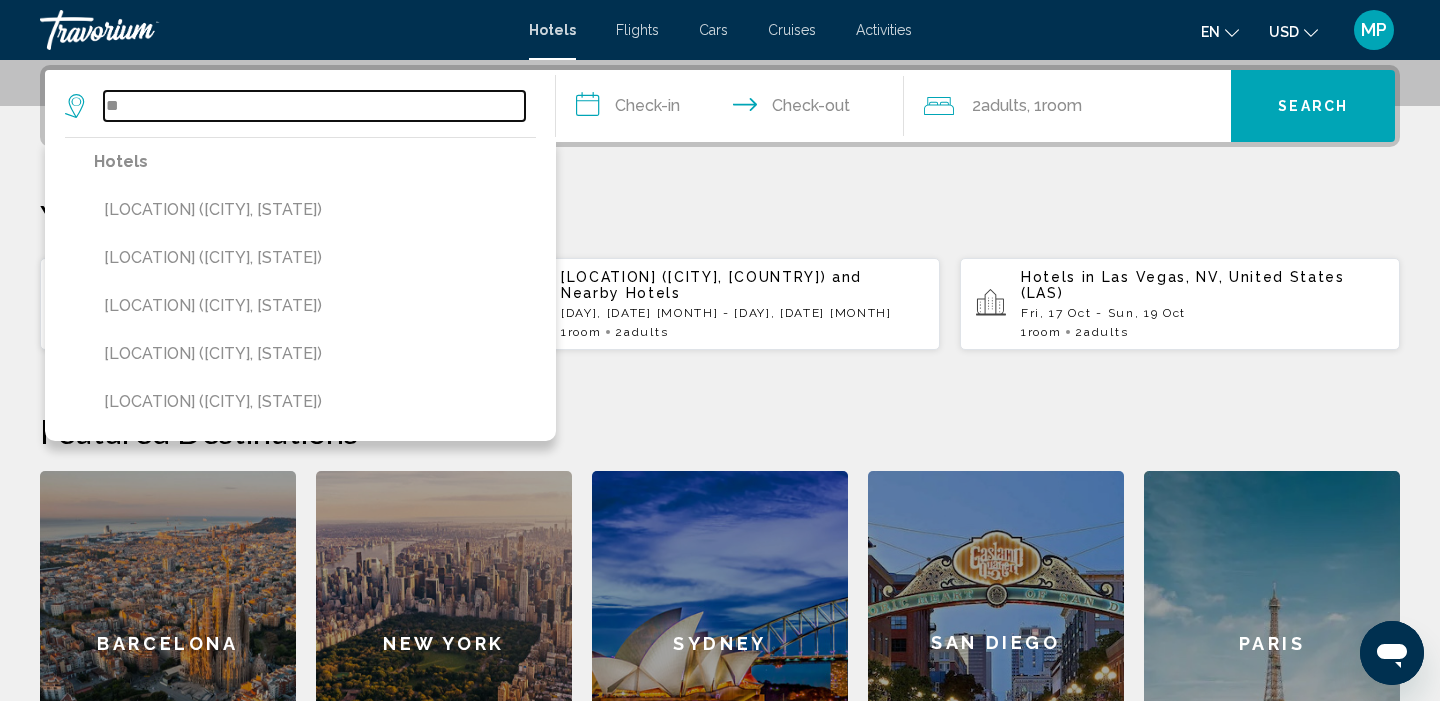 type on "*" 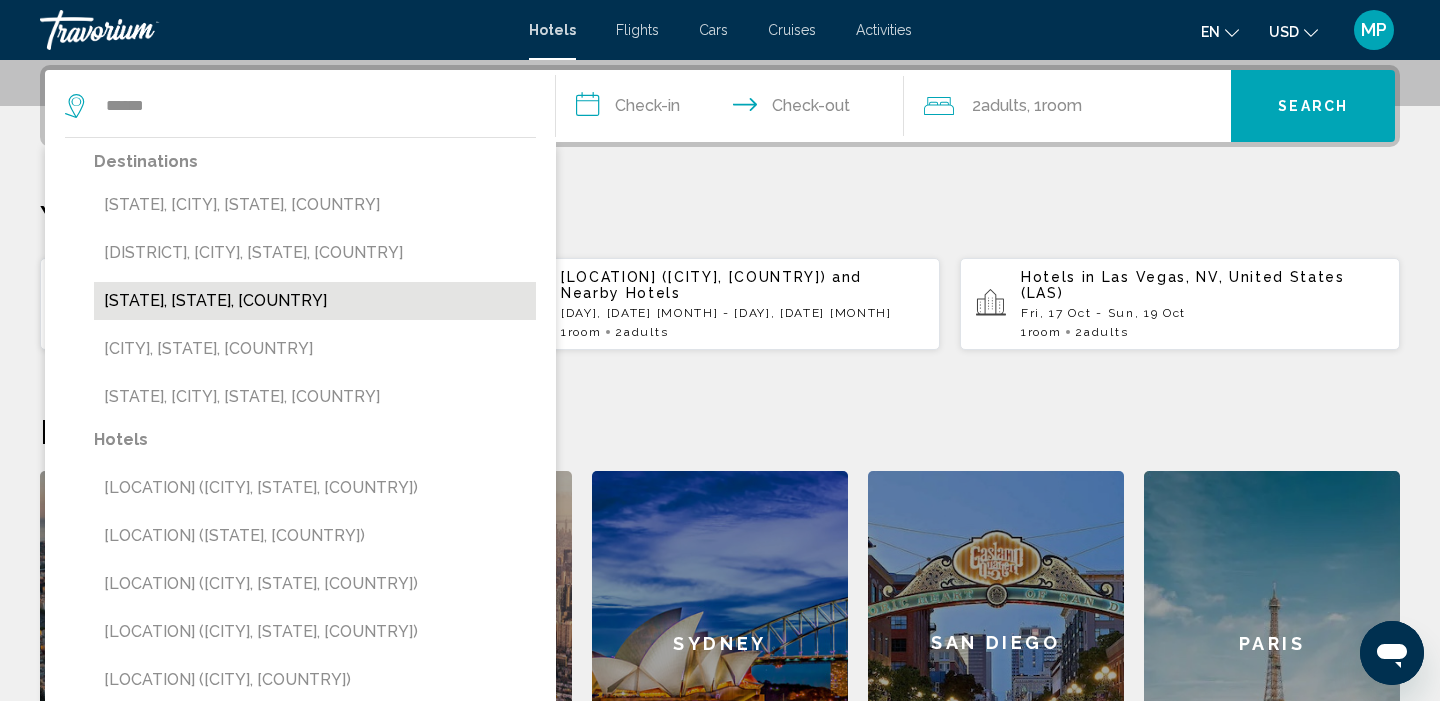 drag, startPoint x: 197, startPoint y: 190, endPoint x: 214, endPoint y: 298, distance: 109.32977 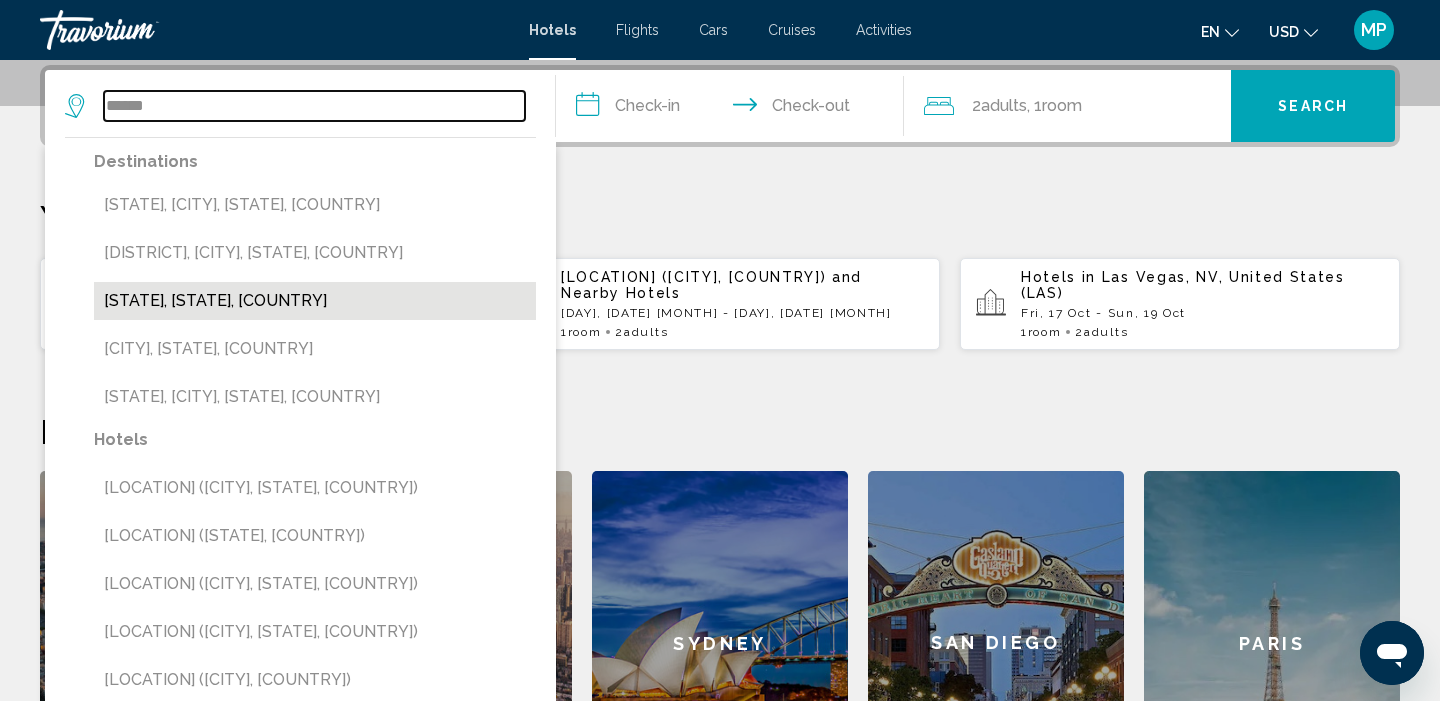 type on "**********" 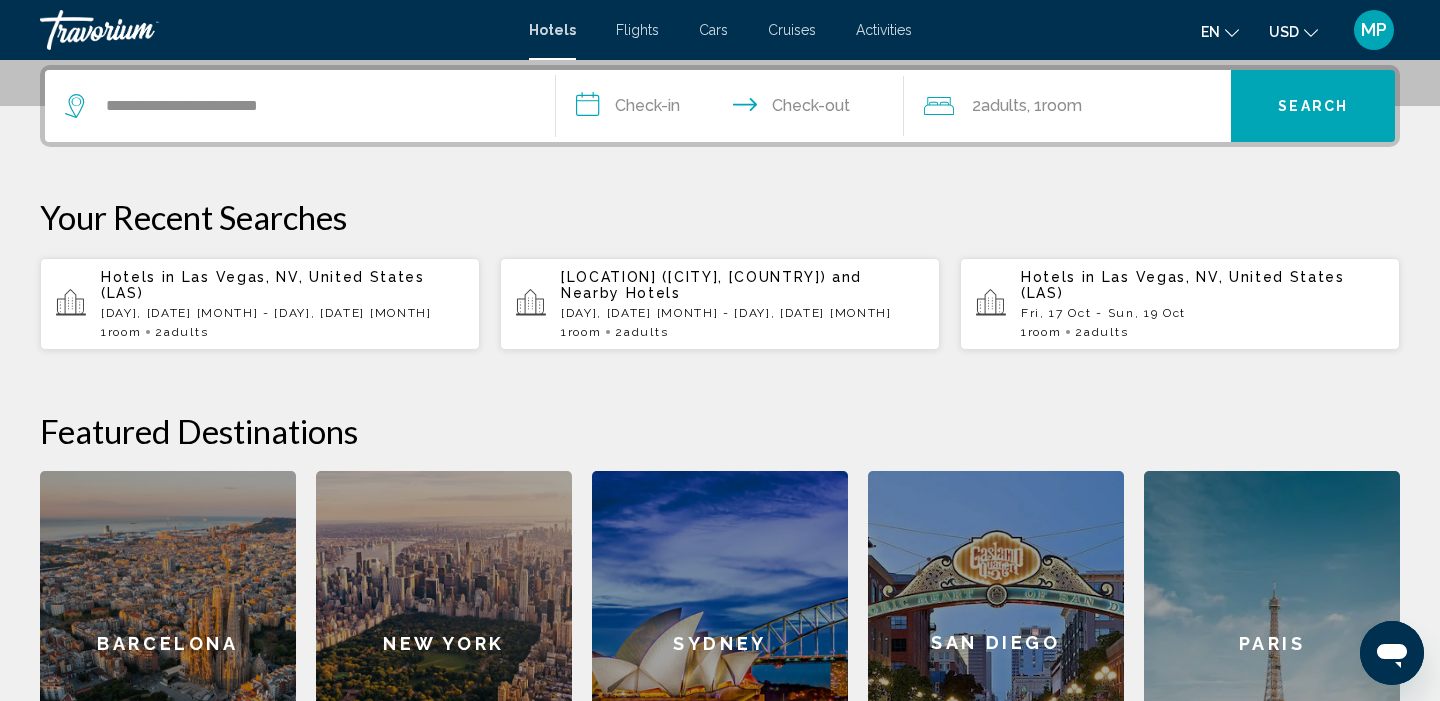 click on "**********" at bounding box center (734, 109) 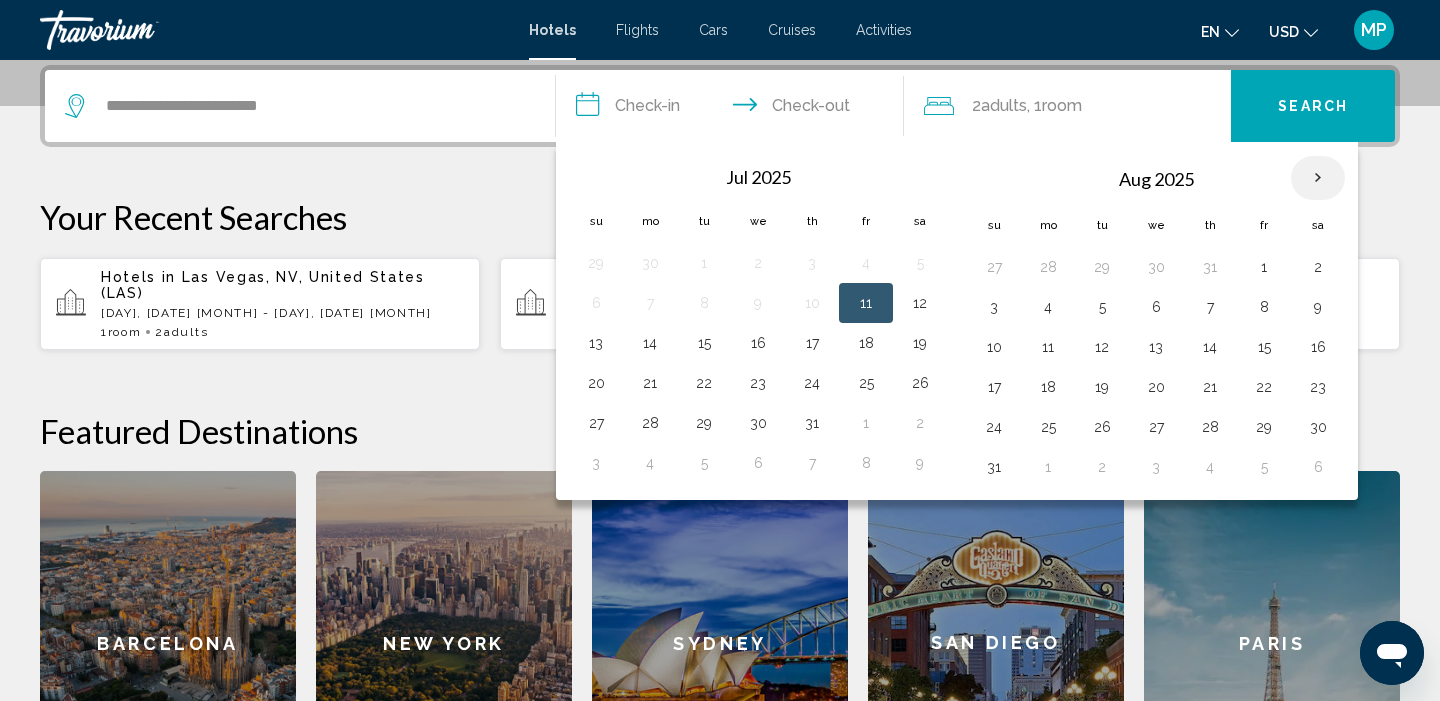 click at bounding box center [1318, 178] 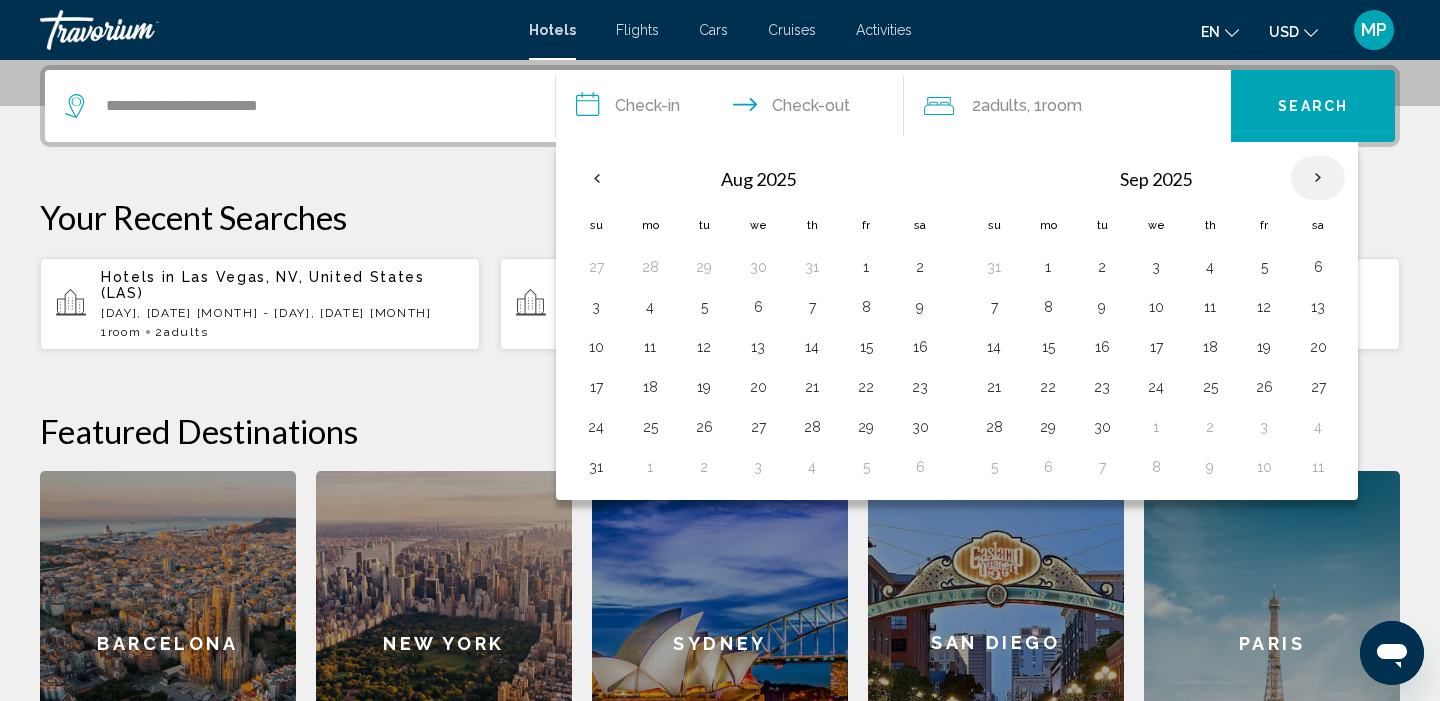 click at bounding box center [1318, 178] 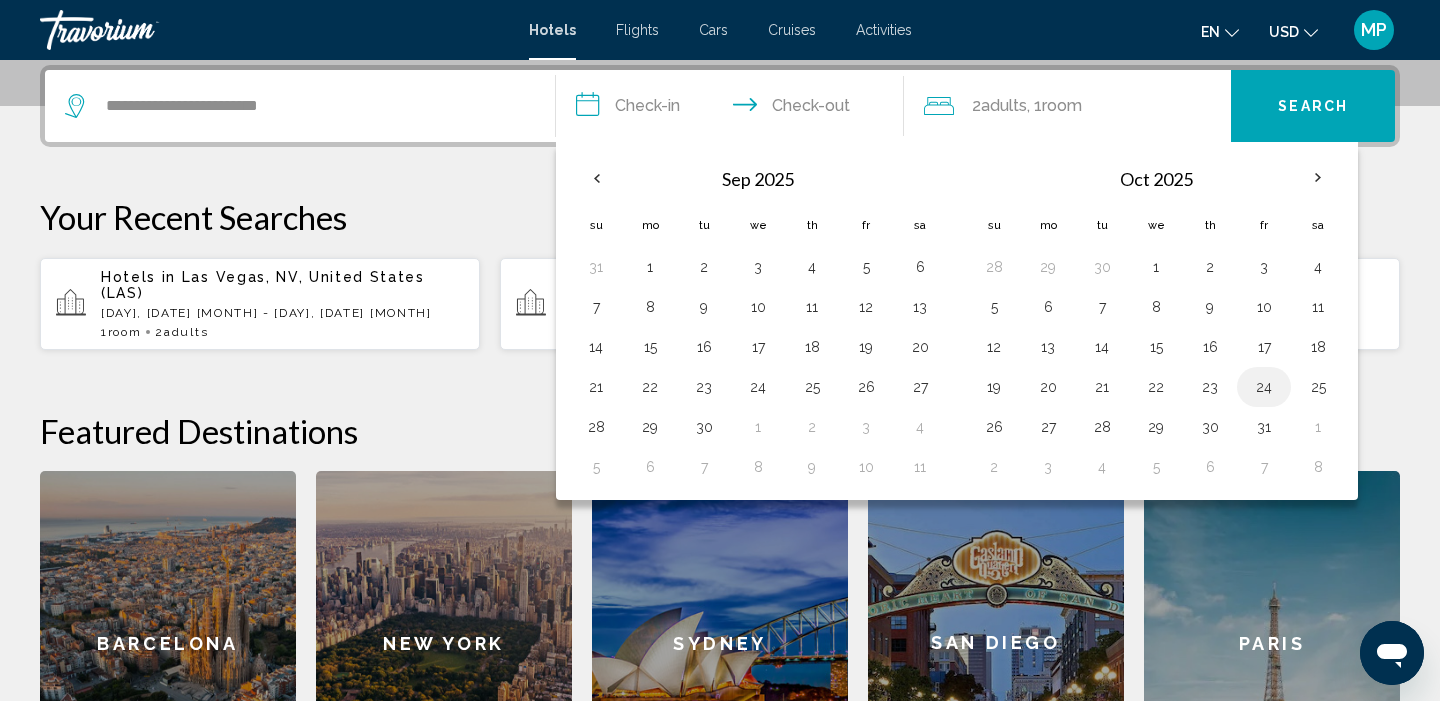 click on "24" at bounding box center (1264, 387) 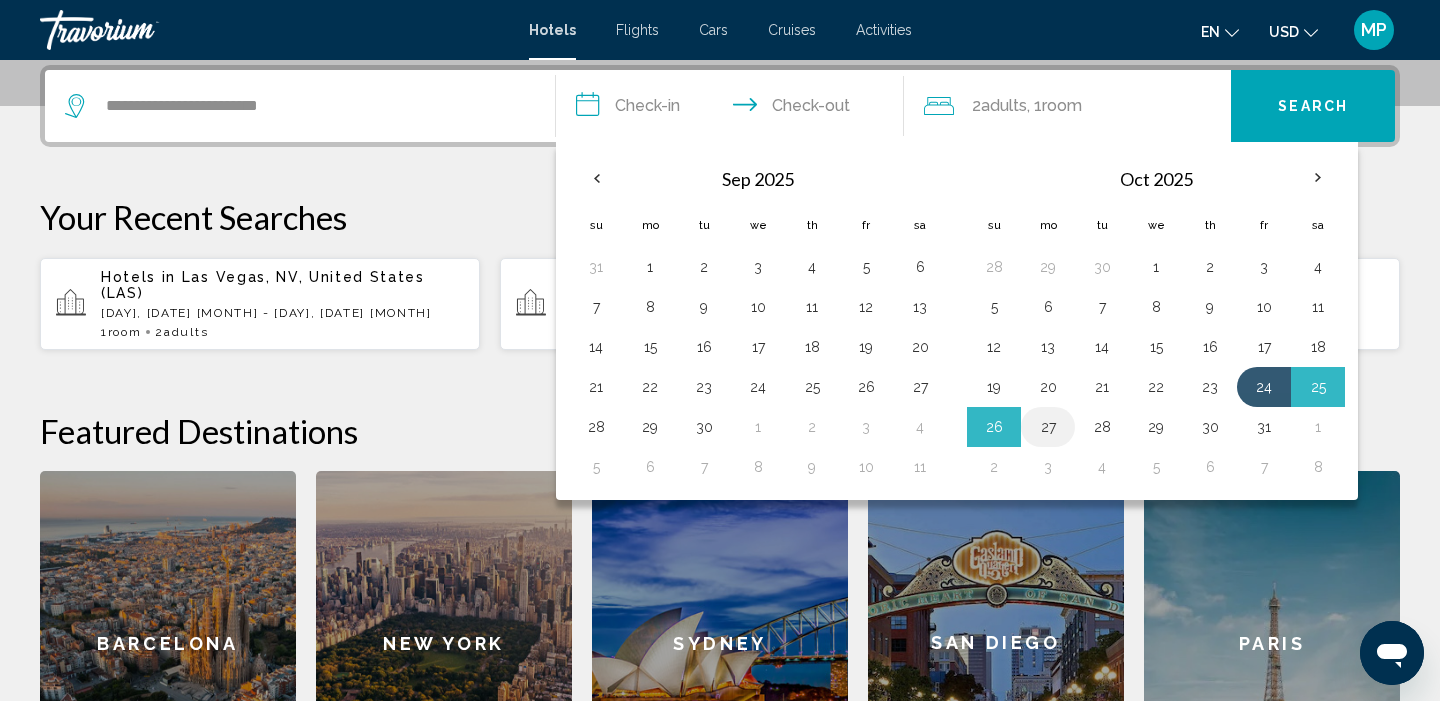 click on "27" at bounding box center (1048, 427) 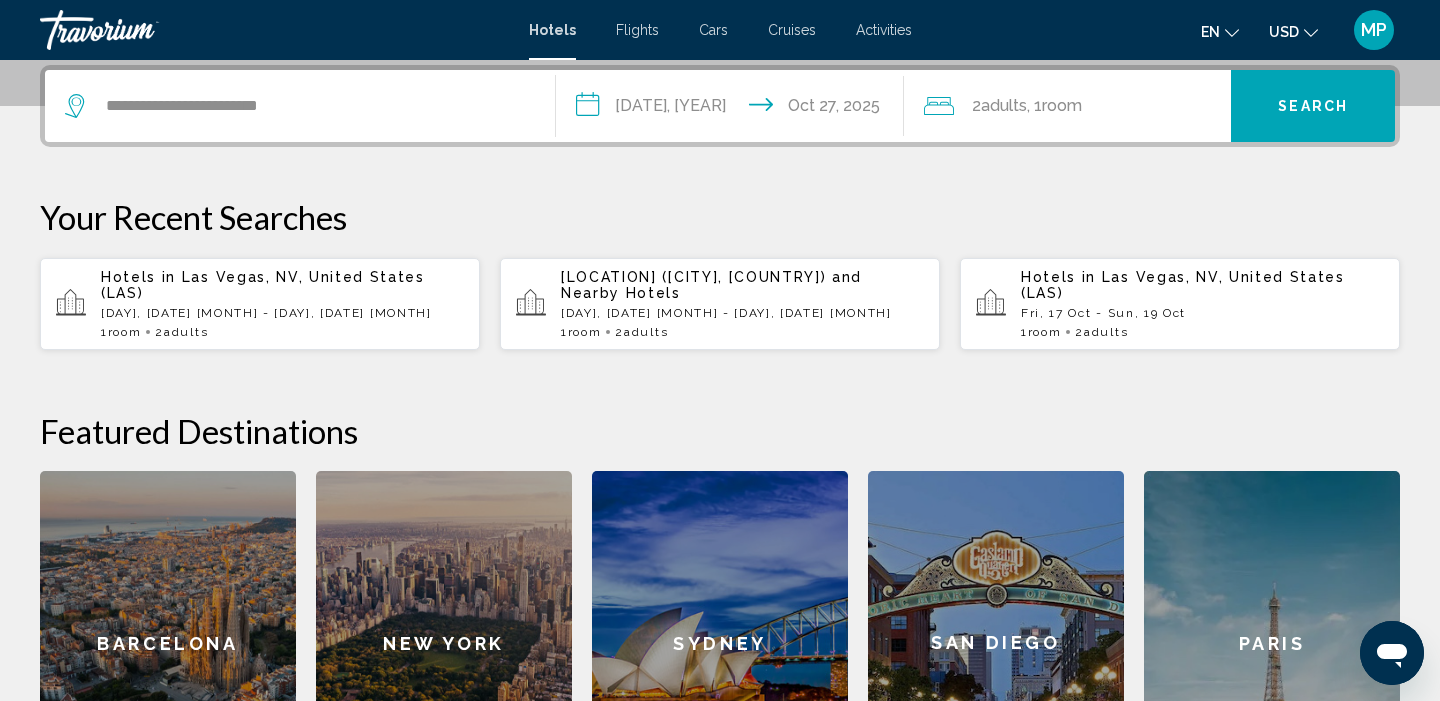 click on "Search" at bounding box center (1313, 106) 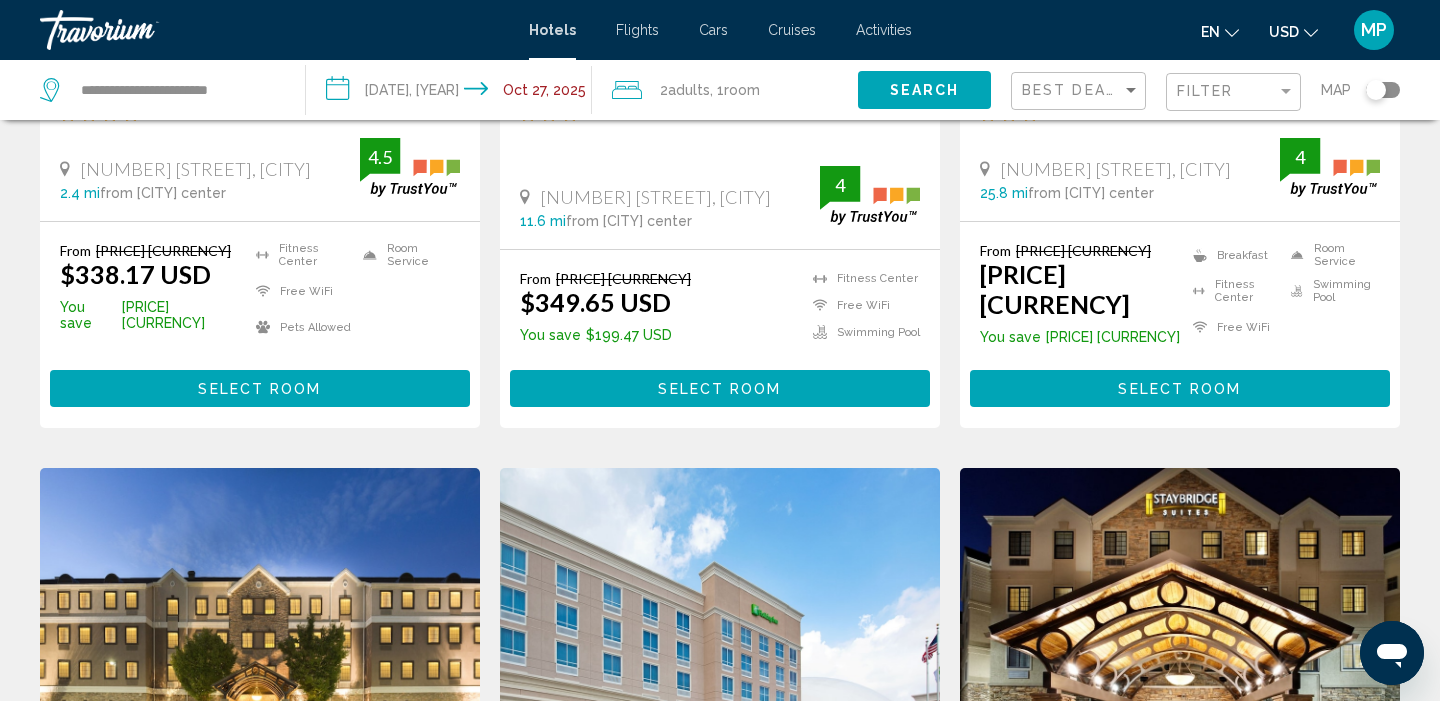 scroll, scrollTop: 0, scrollLeft: 0, axis: both 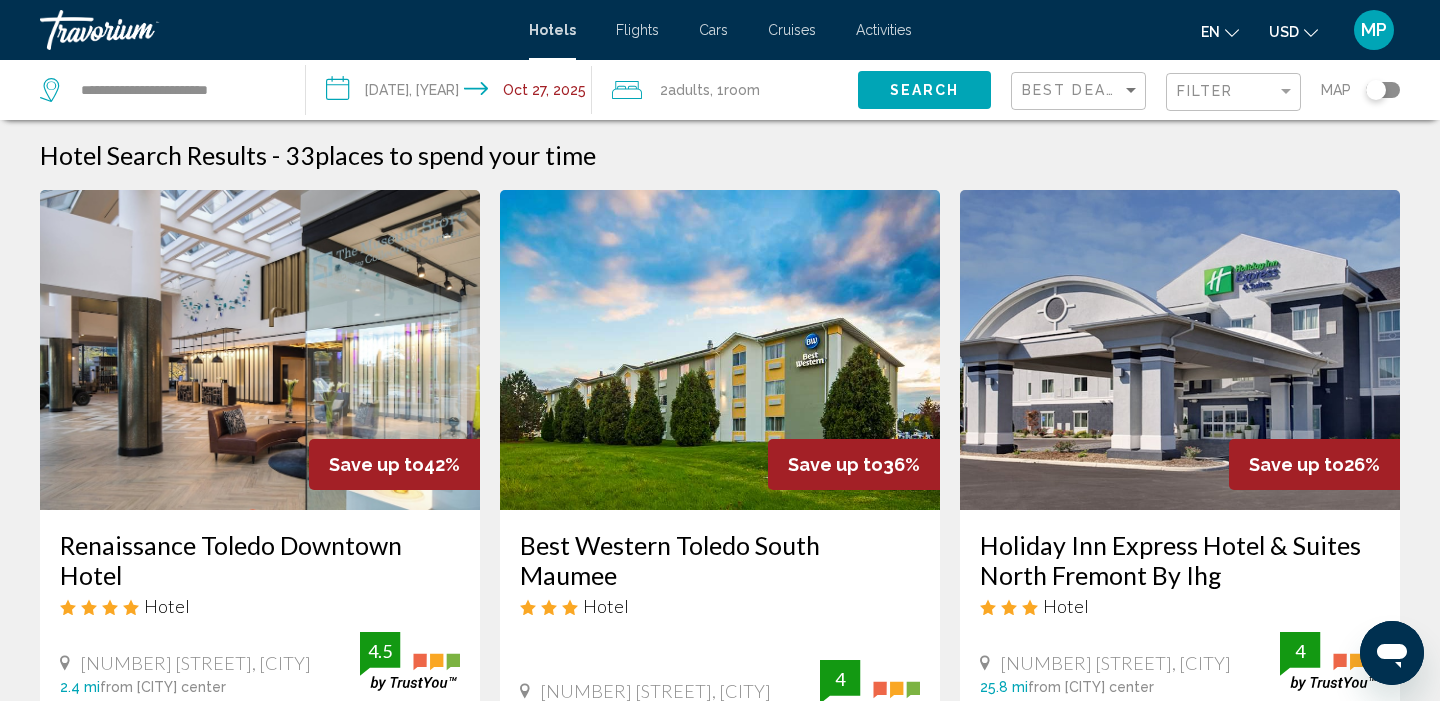 click 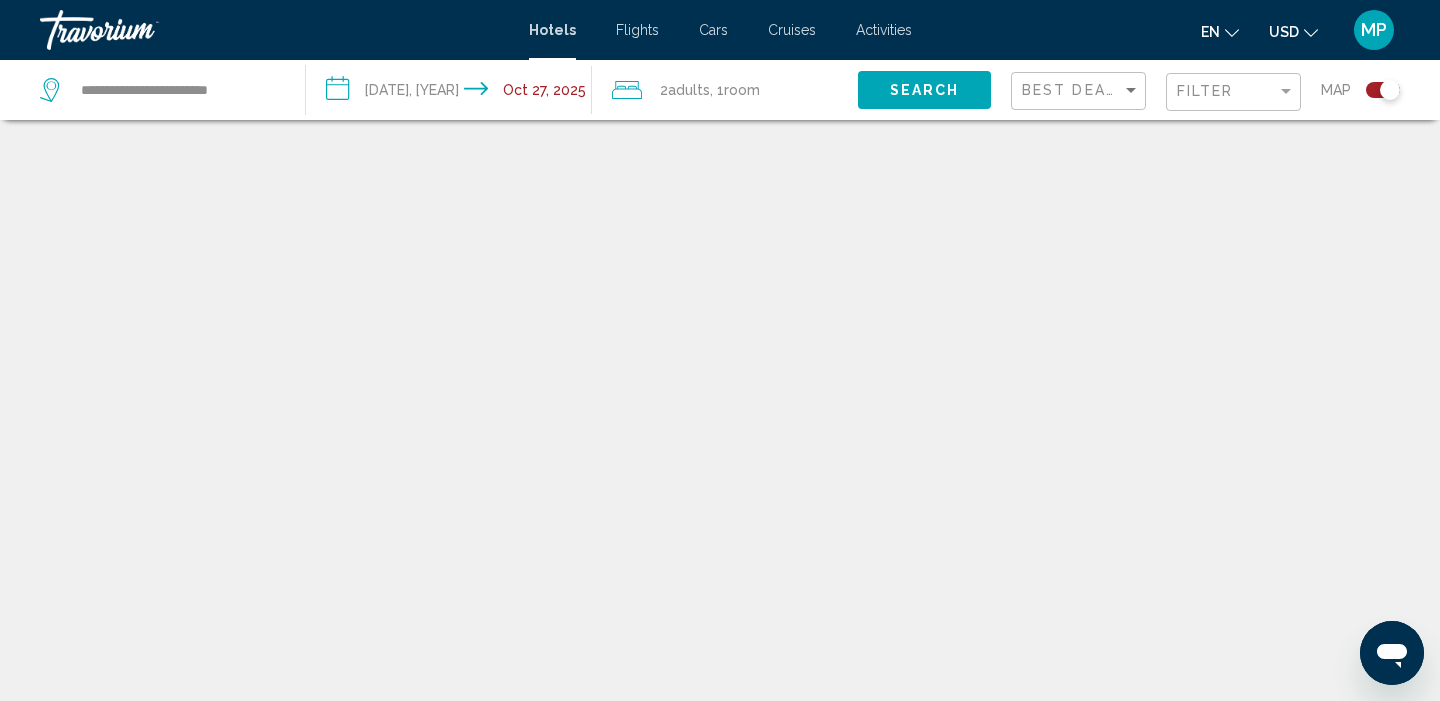 scroll, scrollTop: 120, scrollLeft: 0, axis: vertical 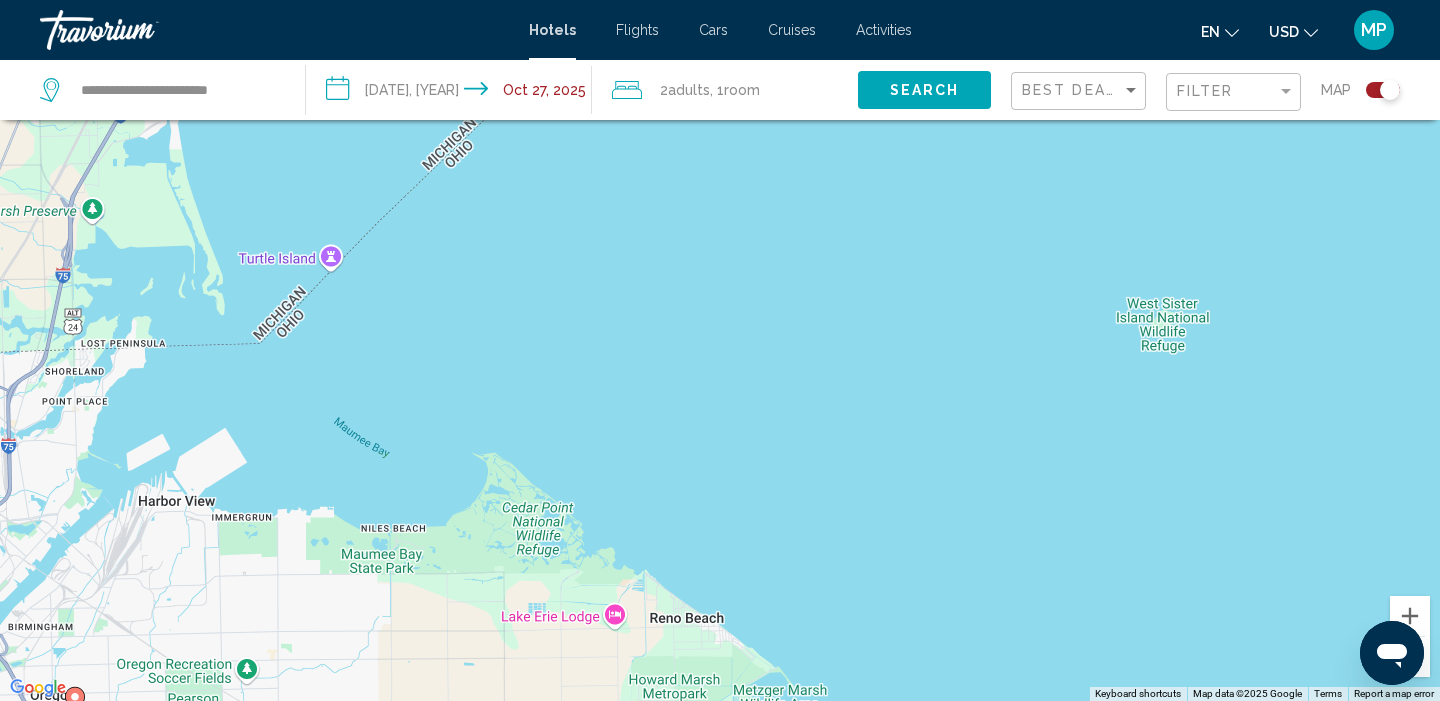 click at bounding box center [1392, 653] 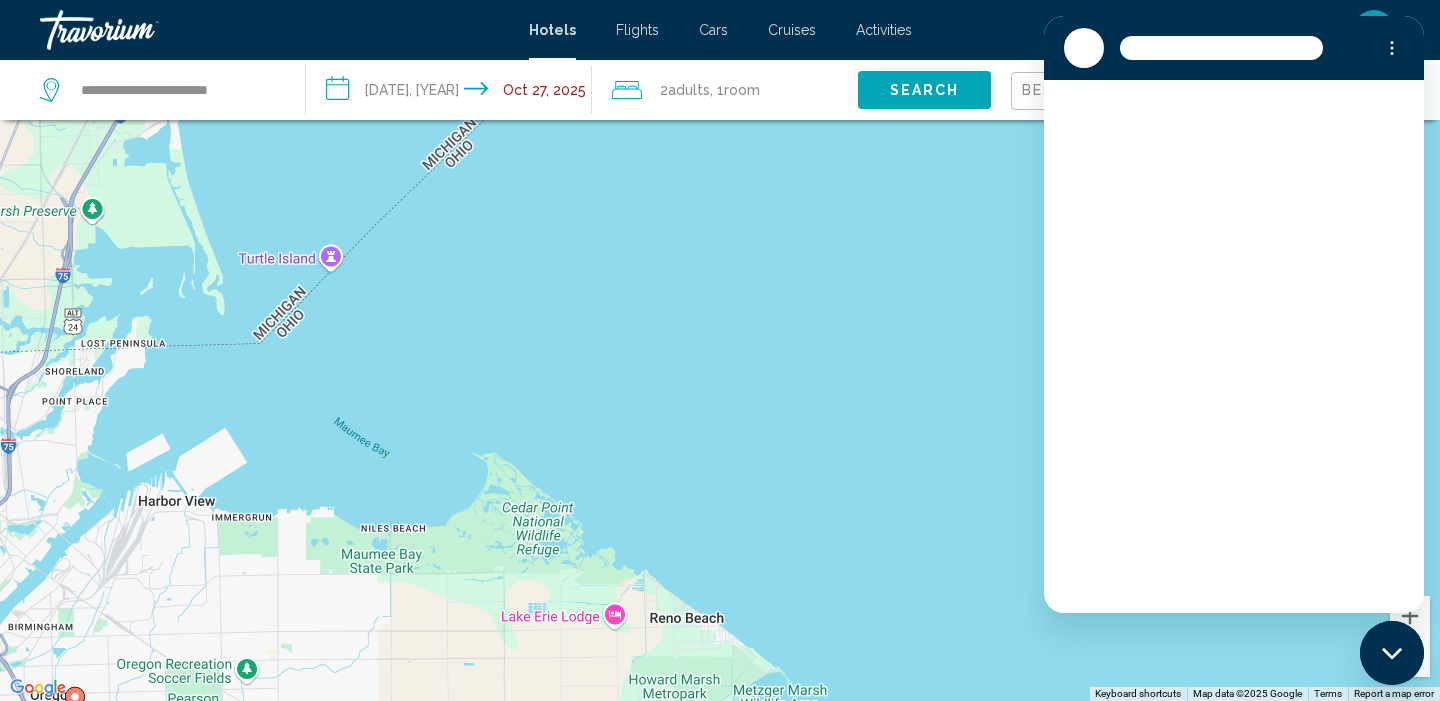 scroll, scrollTop: 0, scrollLeft: 0, axis: both 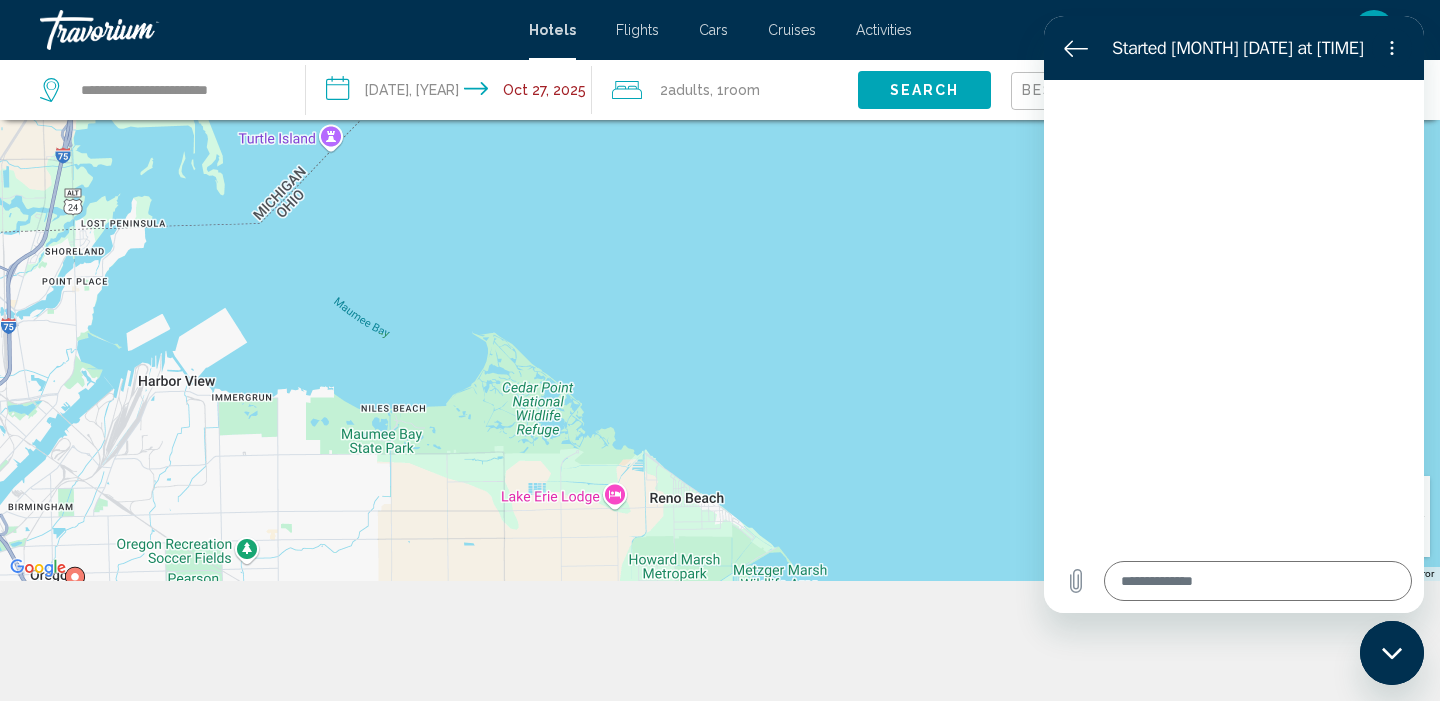 type on "*" 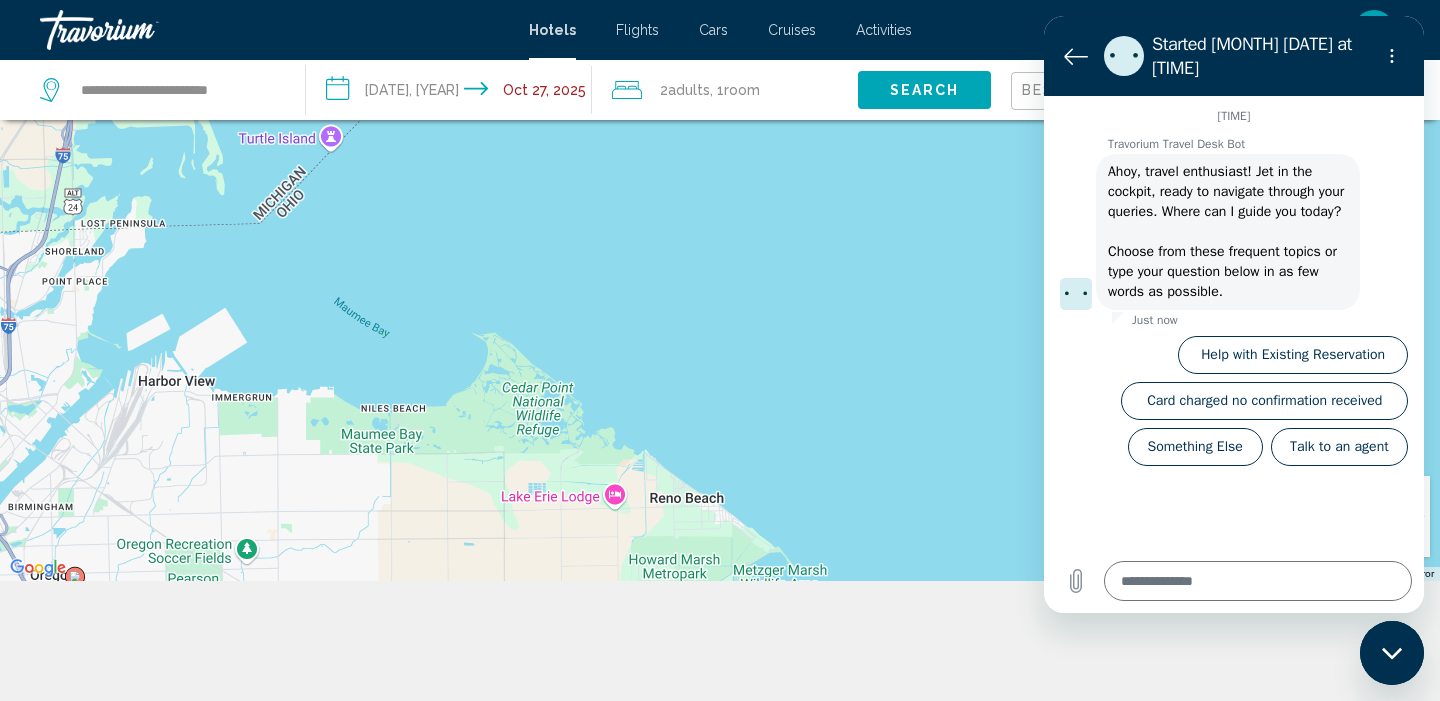 click on "To activate drag with keyboard, press Alt + Enter. Once in keyboard drag state, use the arrow keys to move the marker. To complete the drag, press the Enter key. To cancel, press Escape." at bounding box center (720, 230) 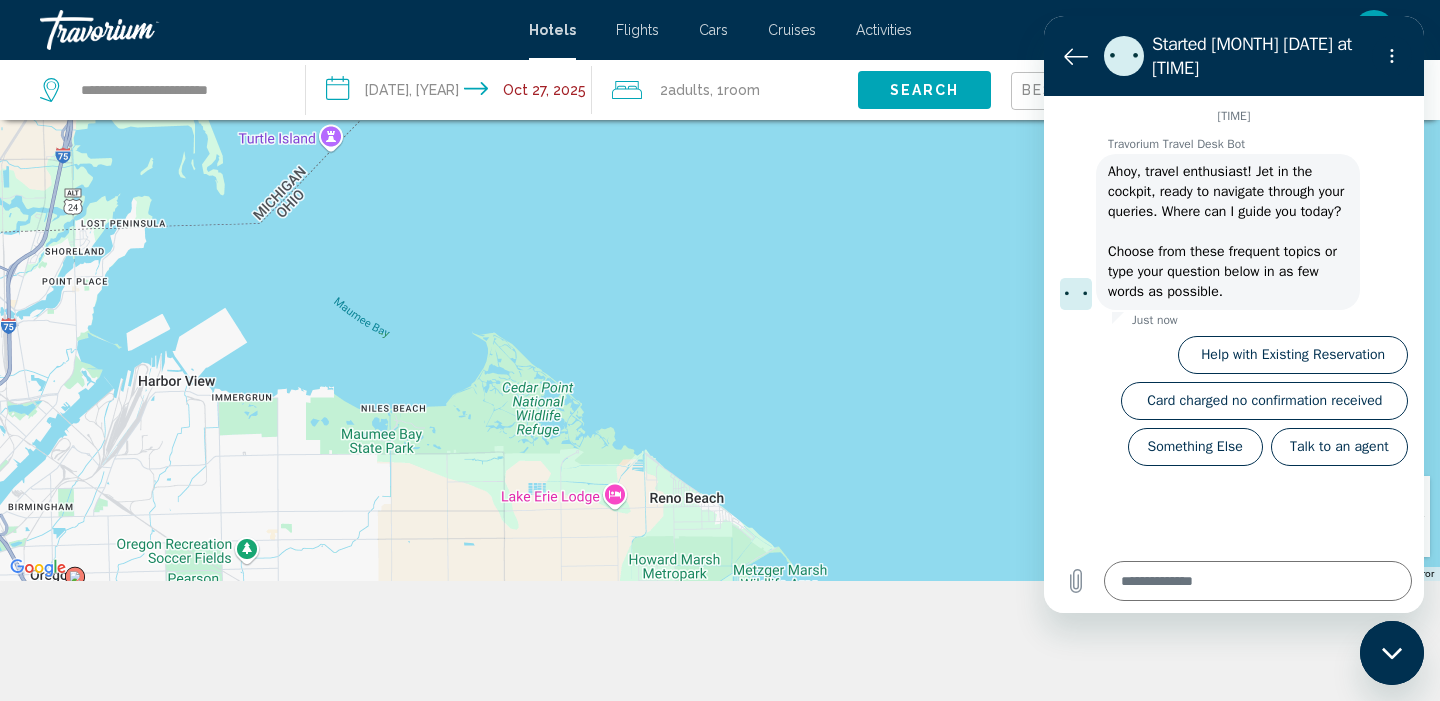 click on "To activate drag with keyboard, press Alt + Enter. Once in keyboard drag state, use the arrow keys to move the marker. To complete the drag, press the Enter key. To cancel, press Escape." at bounding box center (720, 230) 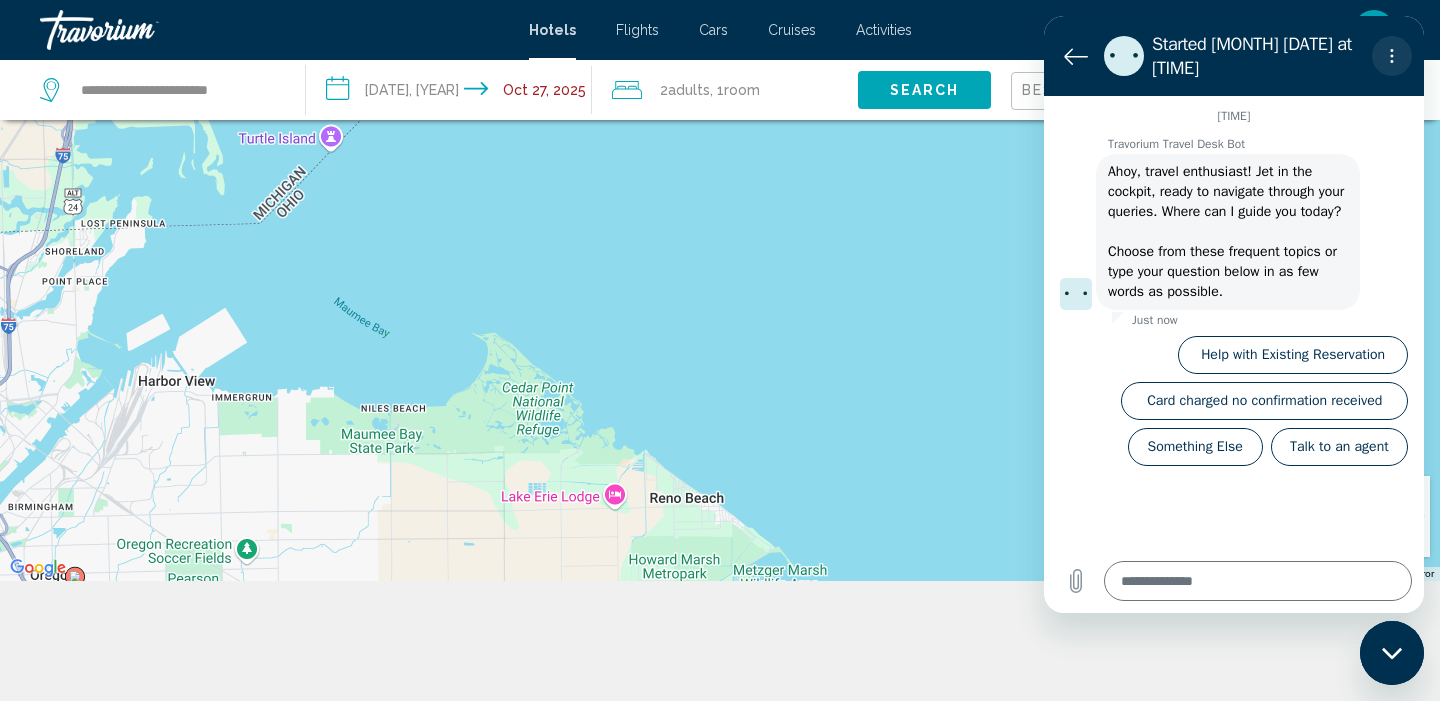 click 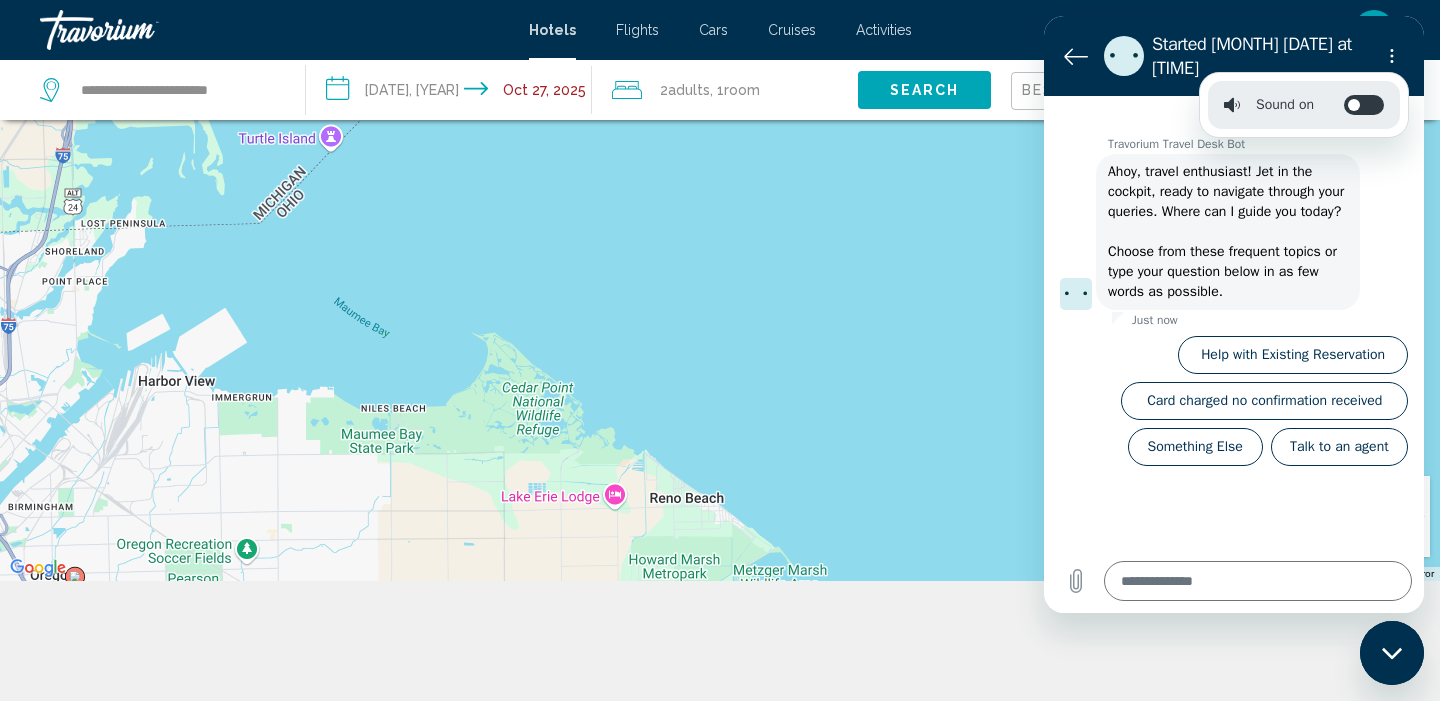 click on "USD ($) MXN (Mex$) CAD (Can$) GBP (£) EUR (€) AUD (A$) NZD (NZ$) CNY (CN¥) MP Login" at bounding box center (720, 30) 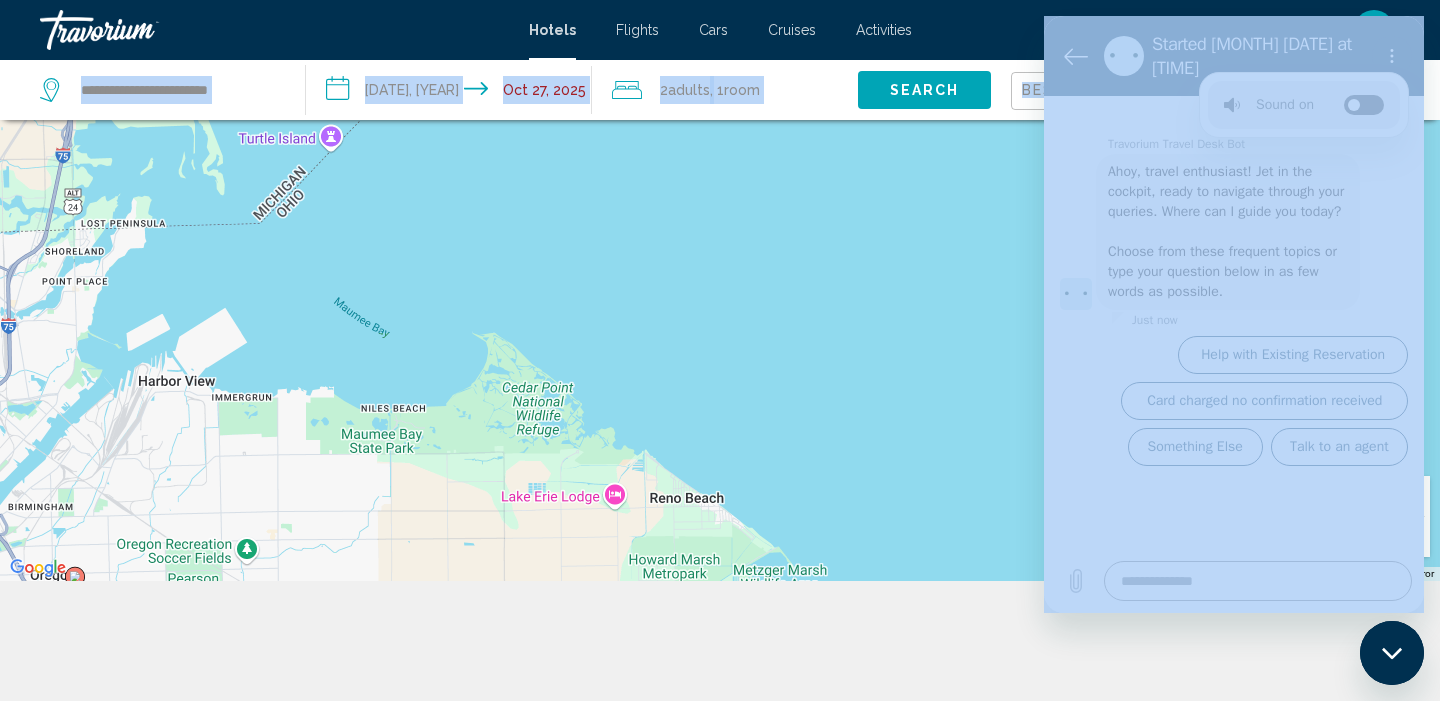 drag, startPoint x: 2096, startPoint y: 30, endPoint x: 1083, endPoint y: 85, distance: 1014.492 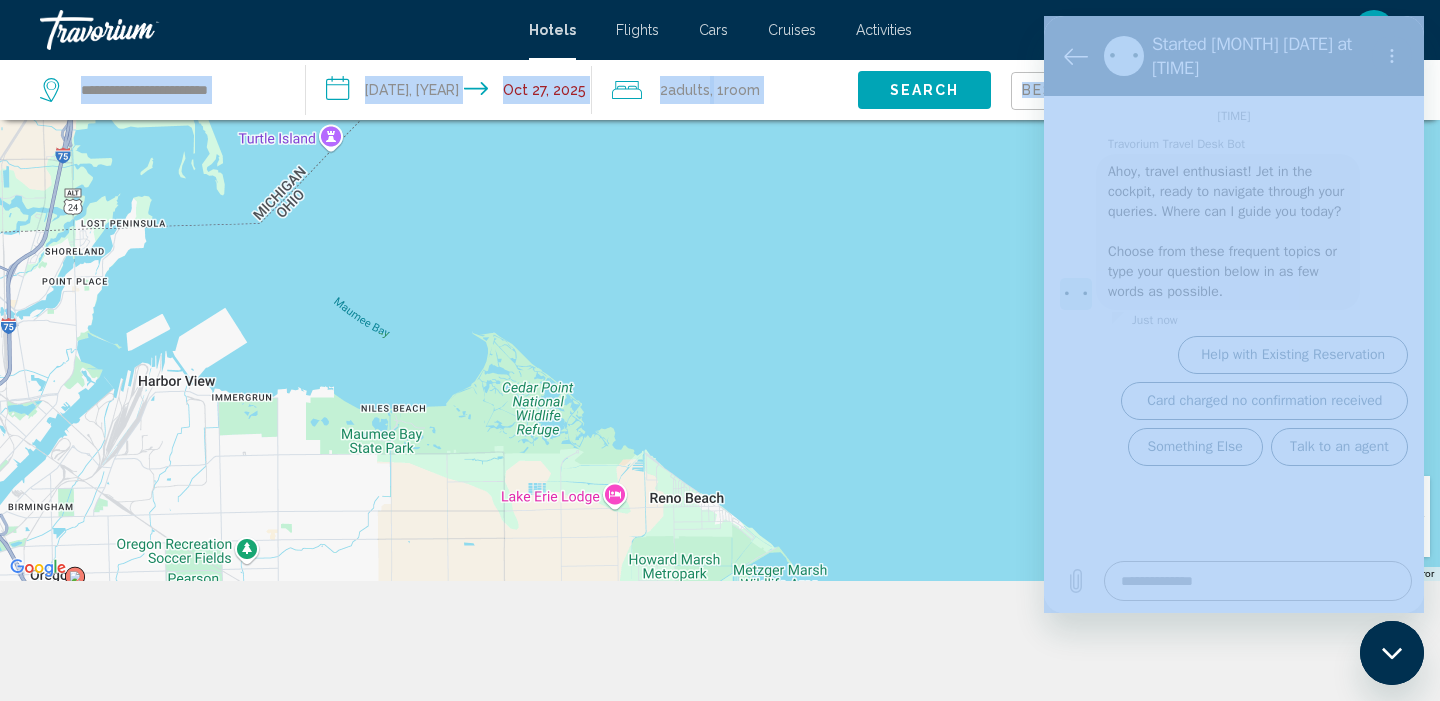 click on "To activate drag with keyboard, press Alt + Enter. Once in keyboard drag state, use the arrow keys to move the marker. To complete the drag, press the Enter key. To cancel, press Escape." at bounding box center [720, 230] 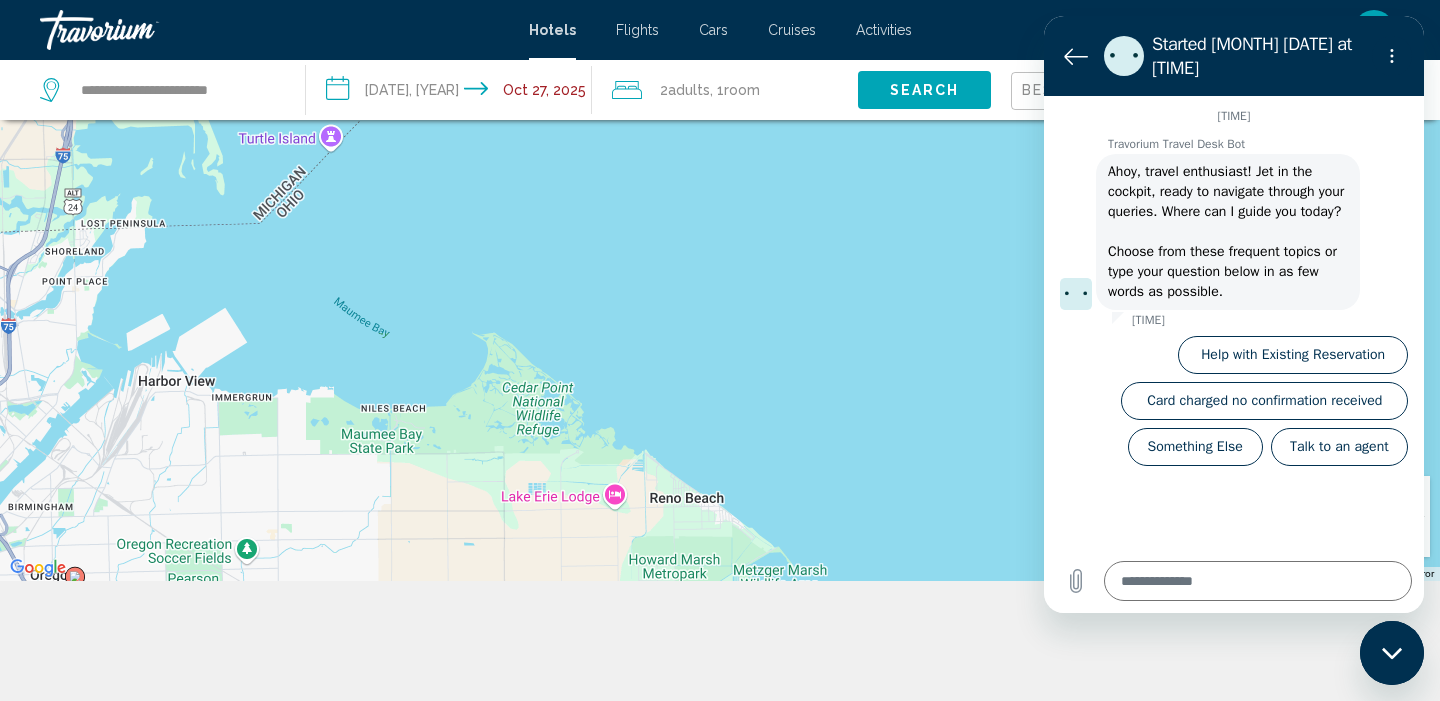 click on "USD ($) MXN (Mex$) CAD (Can$) GBP (£) EUR (€) AUD (A$) NZD (NZ$) CNY (CN¥) MP Login" at bounding box center [1166, 30] 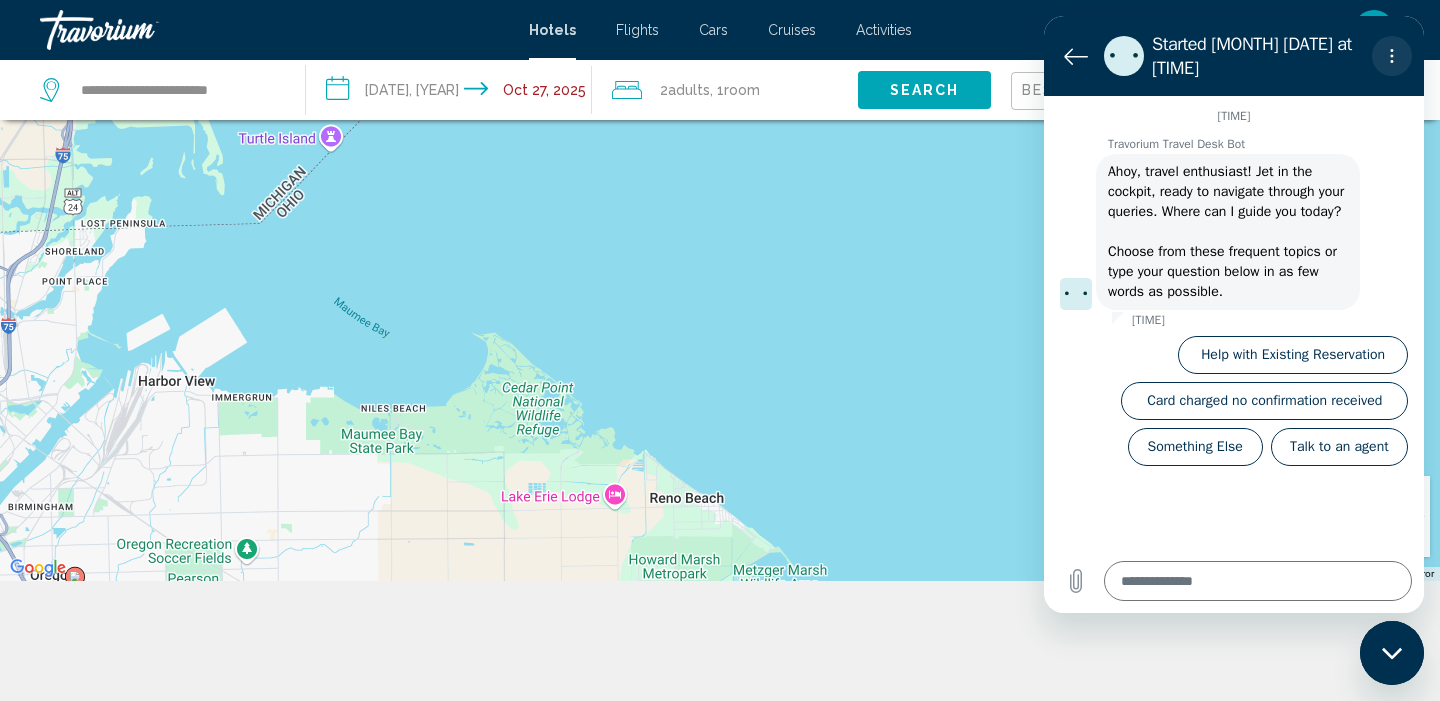 click 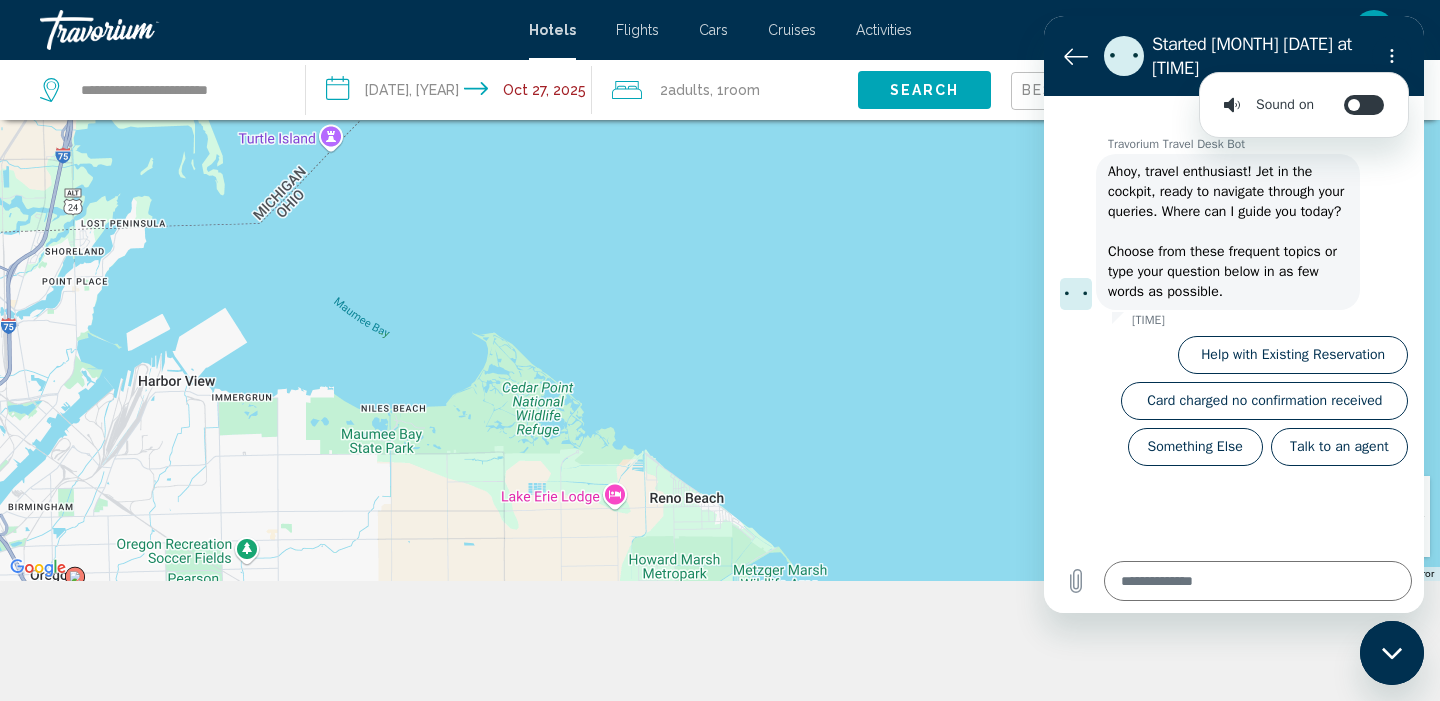 click on "Started [MONTH] [DATE] at [TIME] Sound on Toggle sound notifications" at bounding box center (1234, 56) 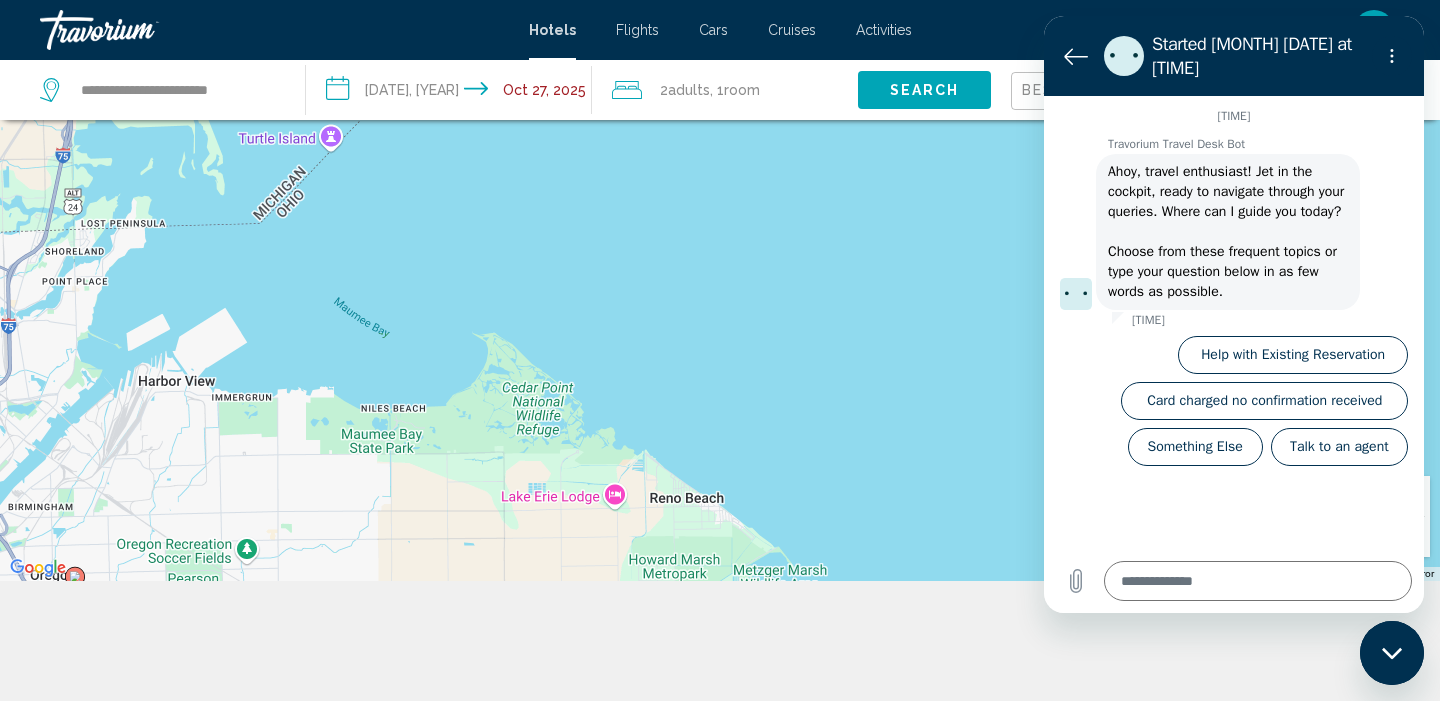 click on "USD ($) MXN (Mex$) CAD (Can$) GBP (£) EUR (€) AUD (A$) NZD (NZ$) CNY (CN¥) MP Login" at bounding box center [1166, 30] 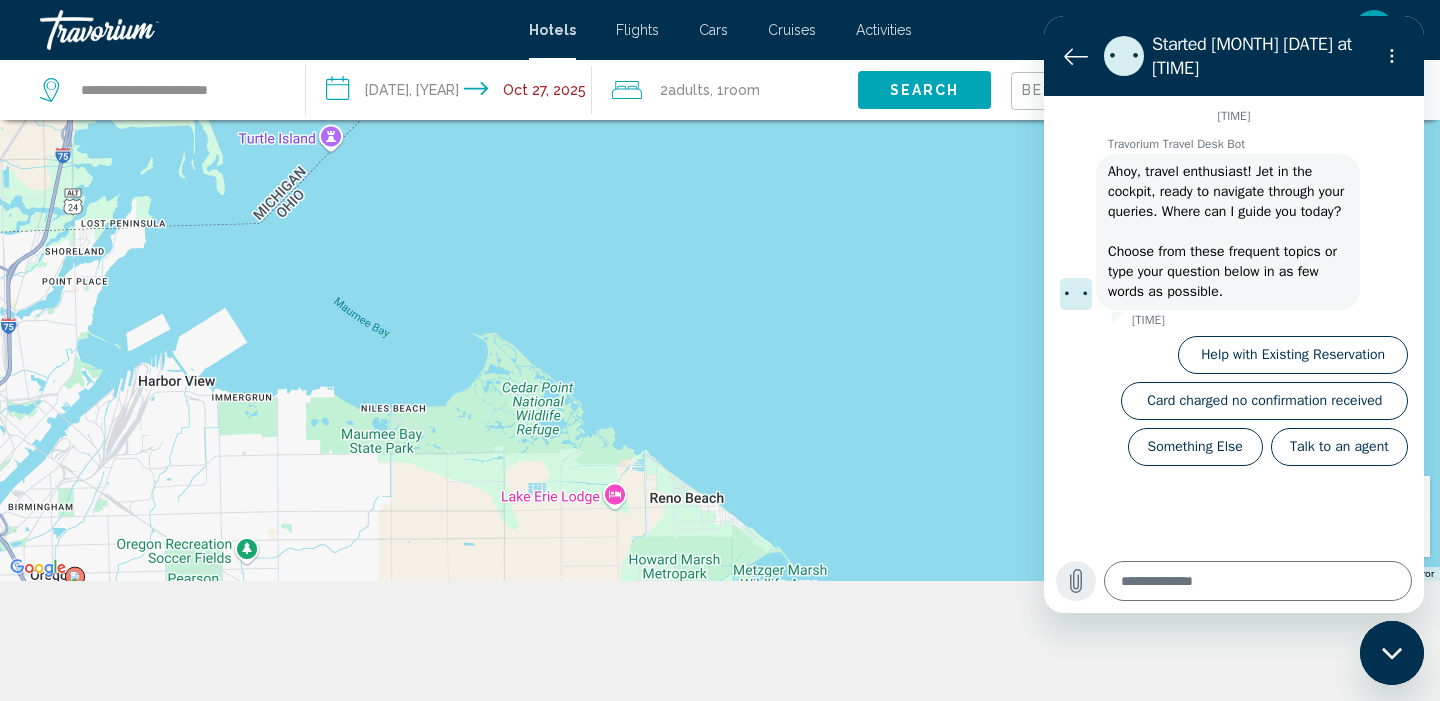 click 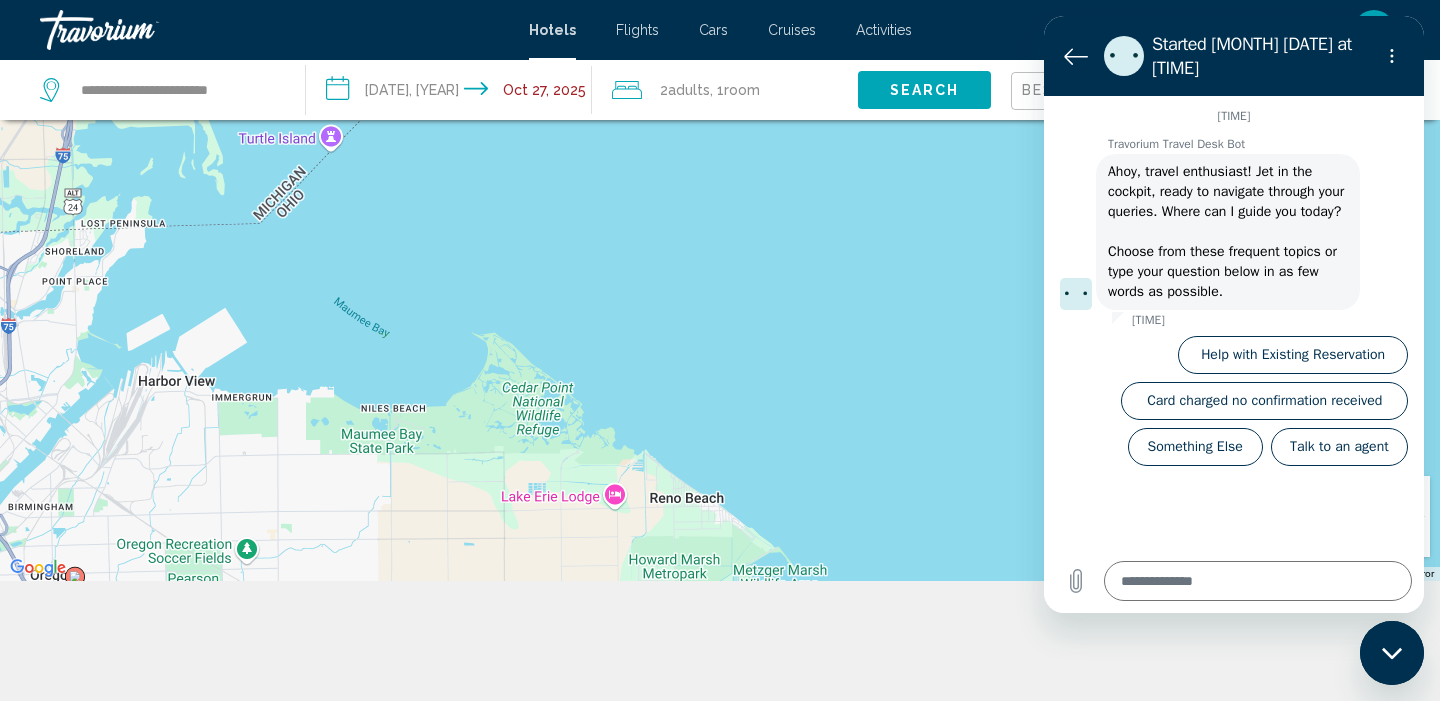 click on "**********" 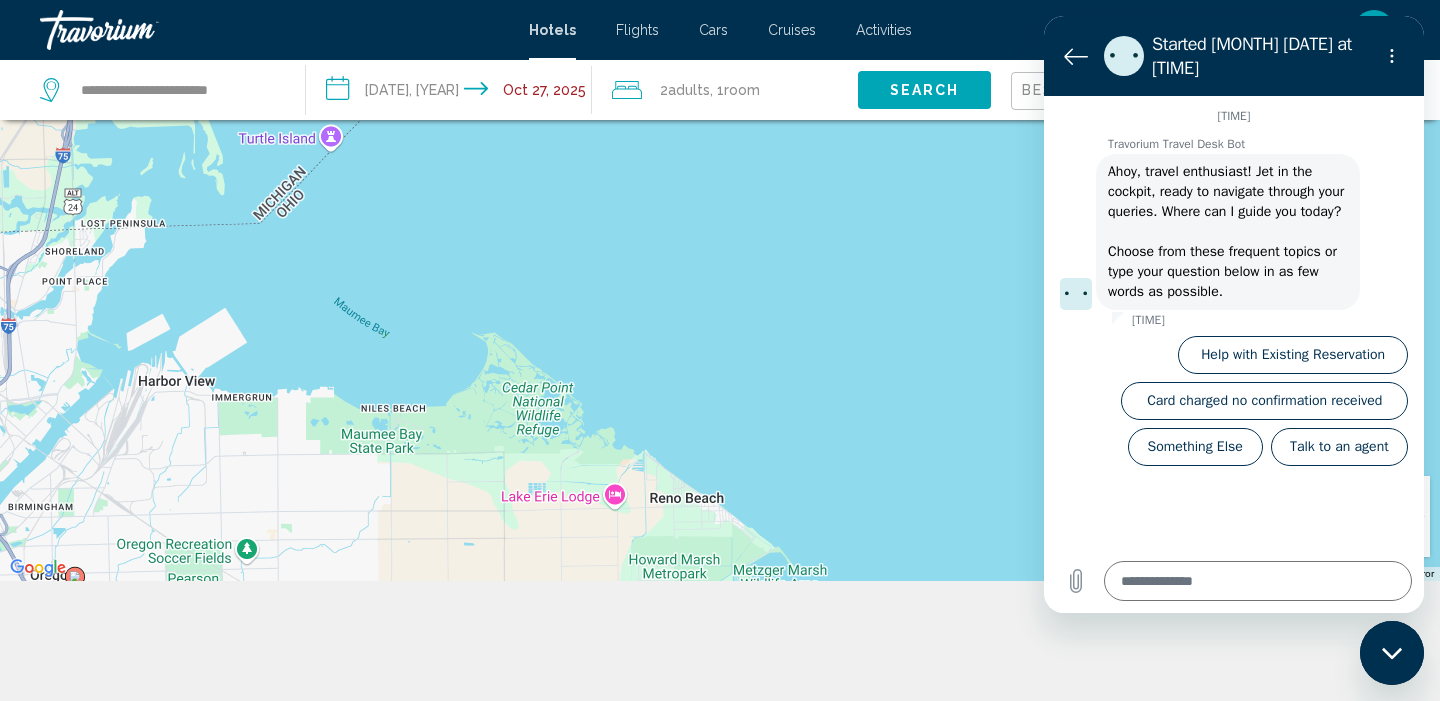 click on "**********" 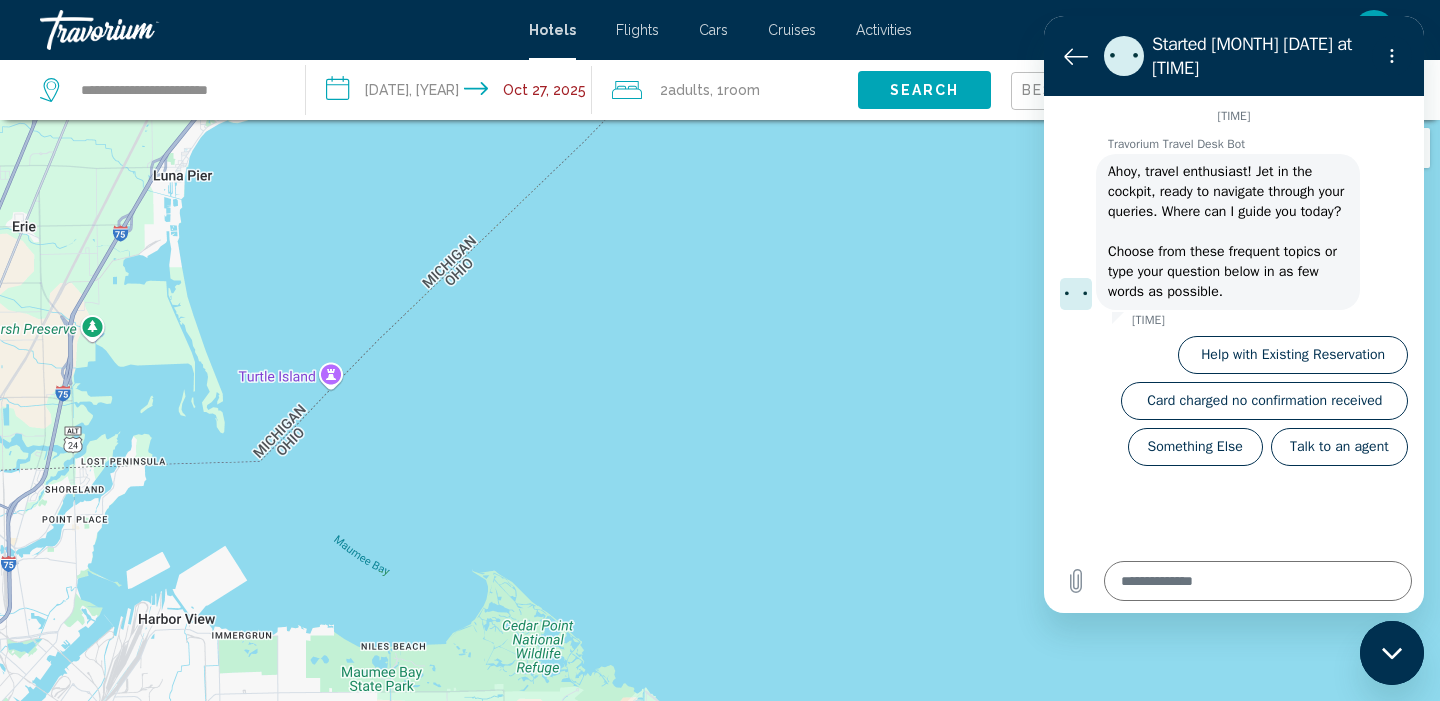 scroll, scrollTop: 0, scrollLeft: 0, axis: both 